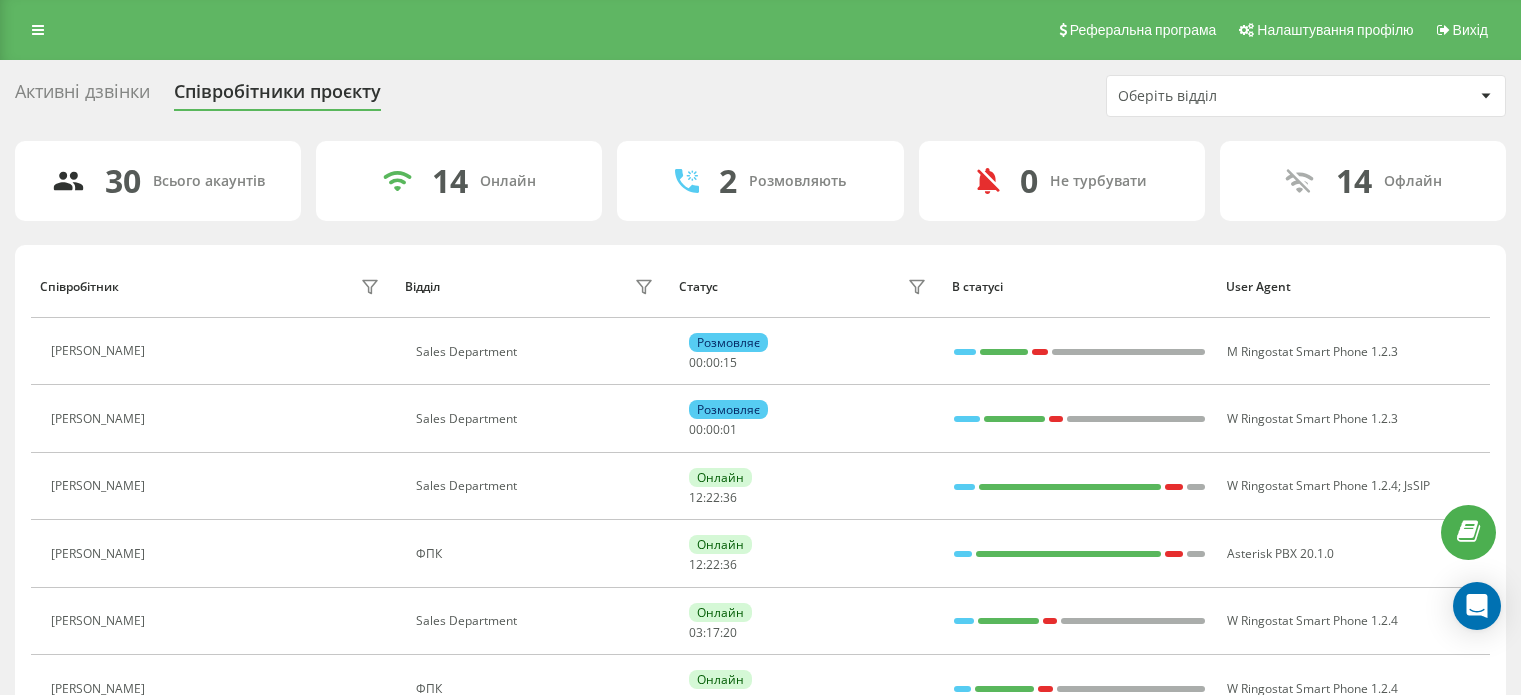 scroll, scrollTop: 0, scrollLeft: 0, axis: both 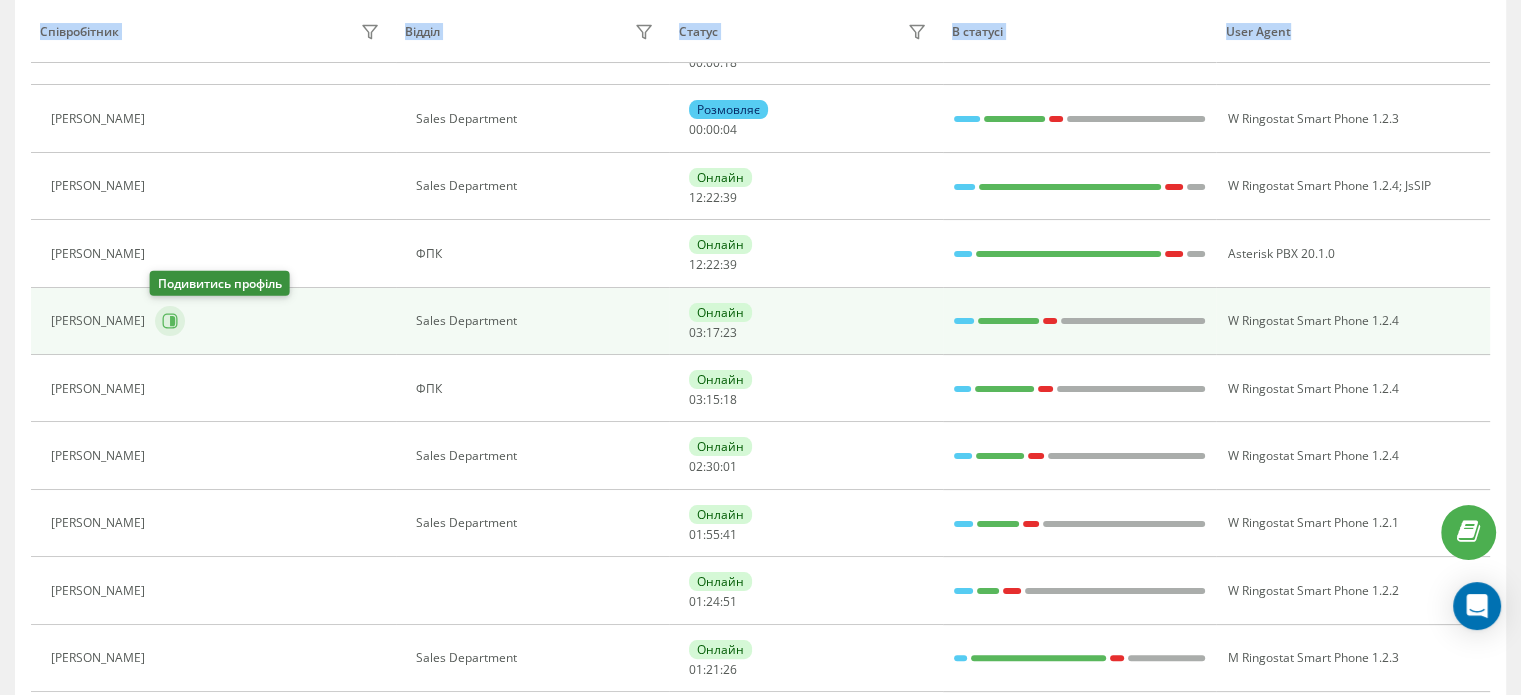 click 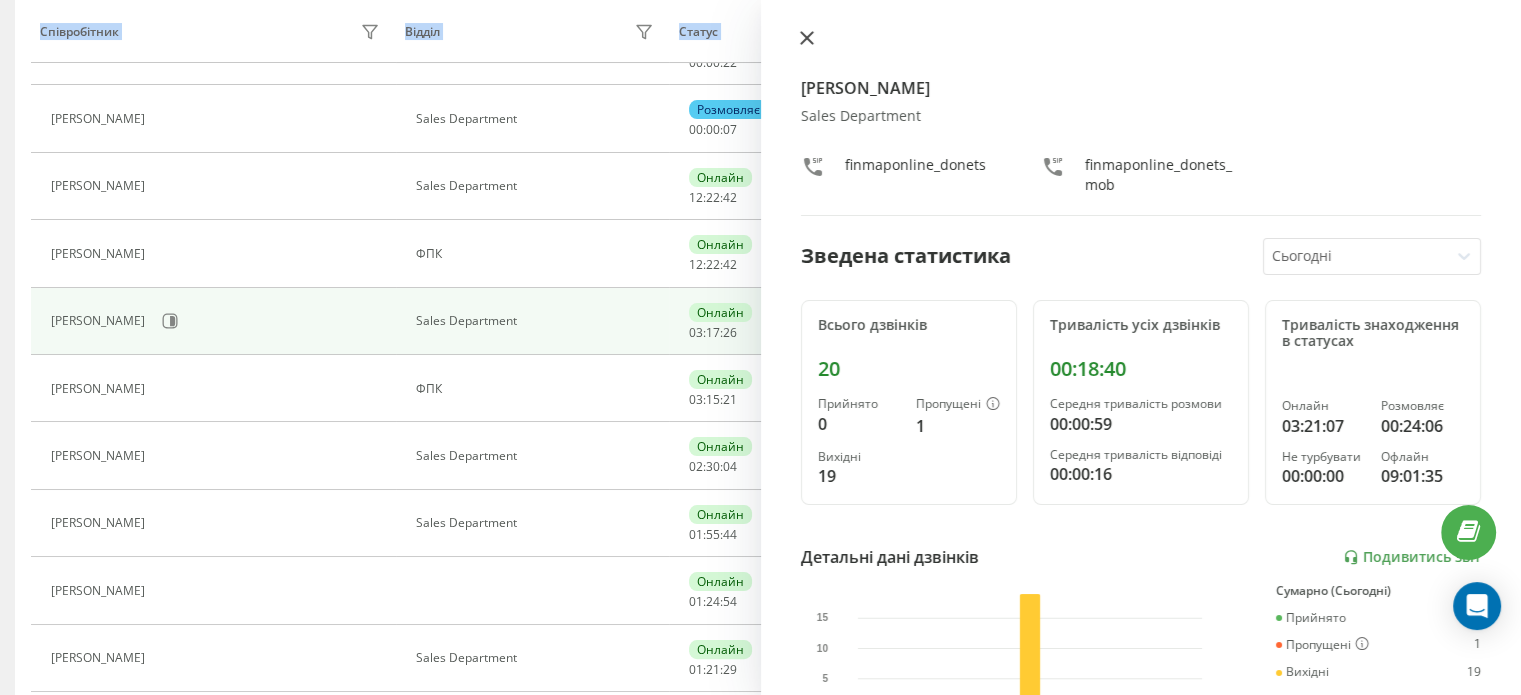 click 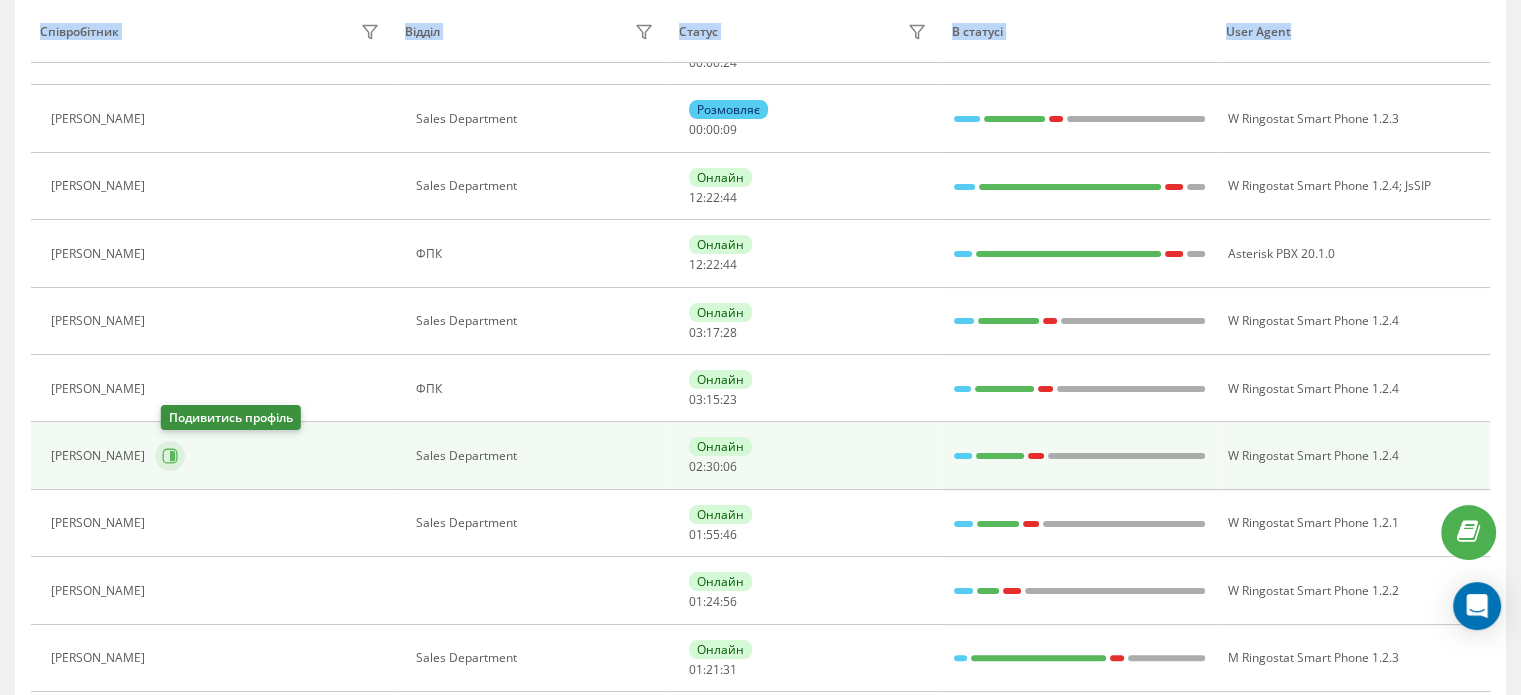 click 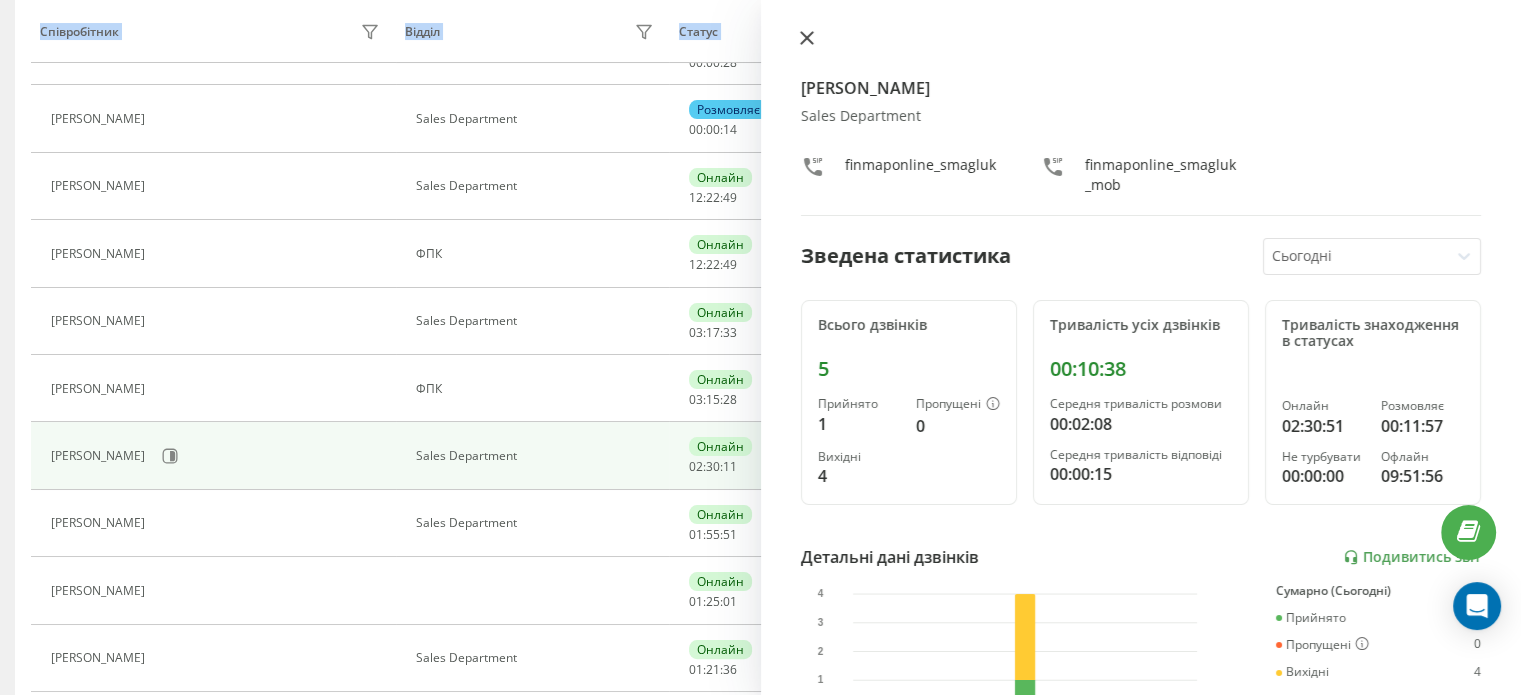 click 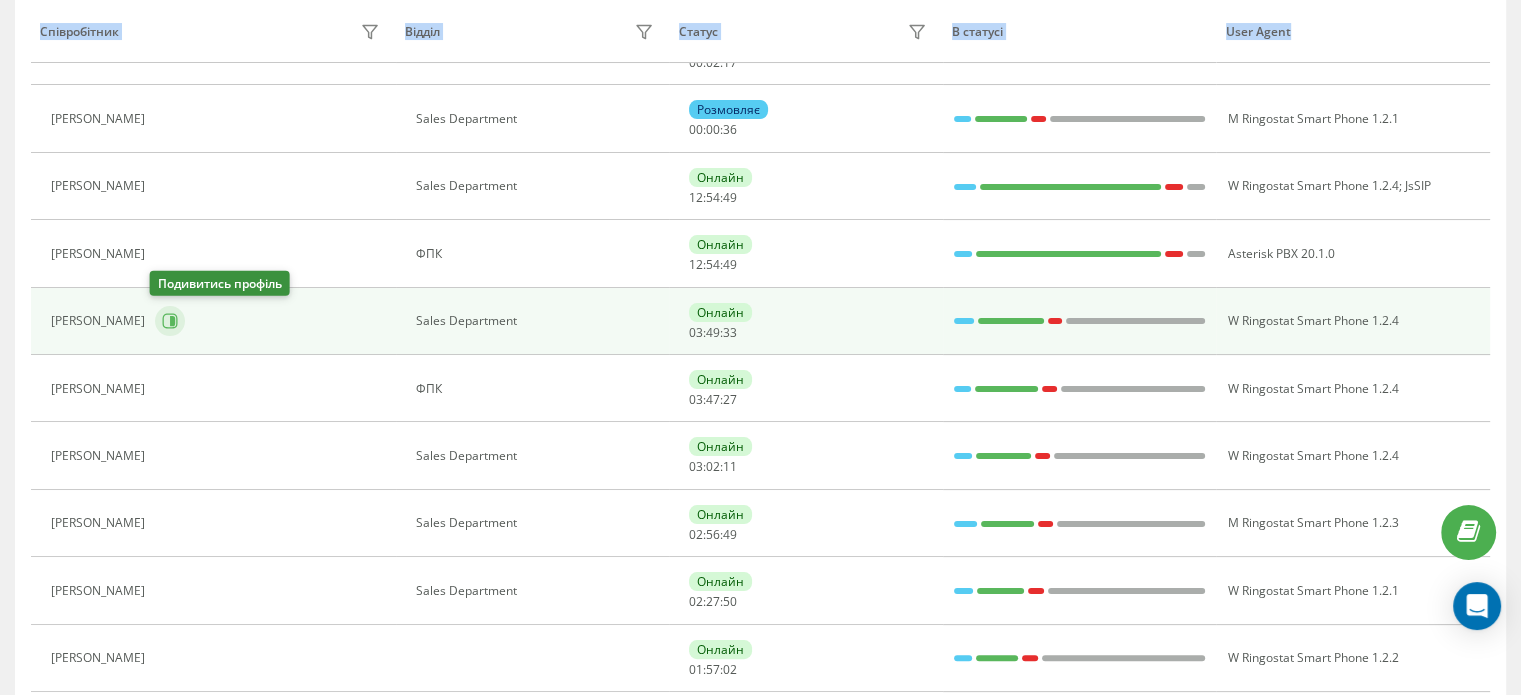 click 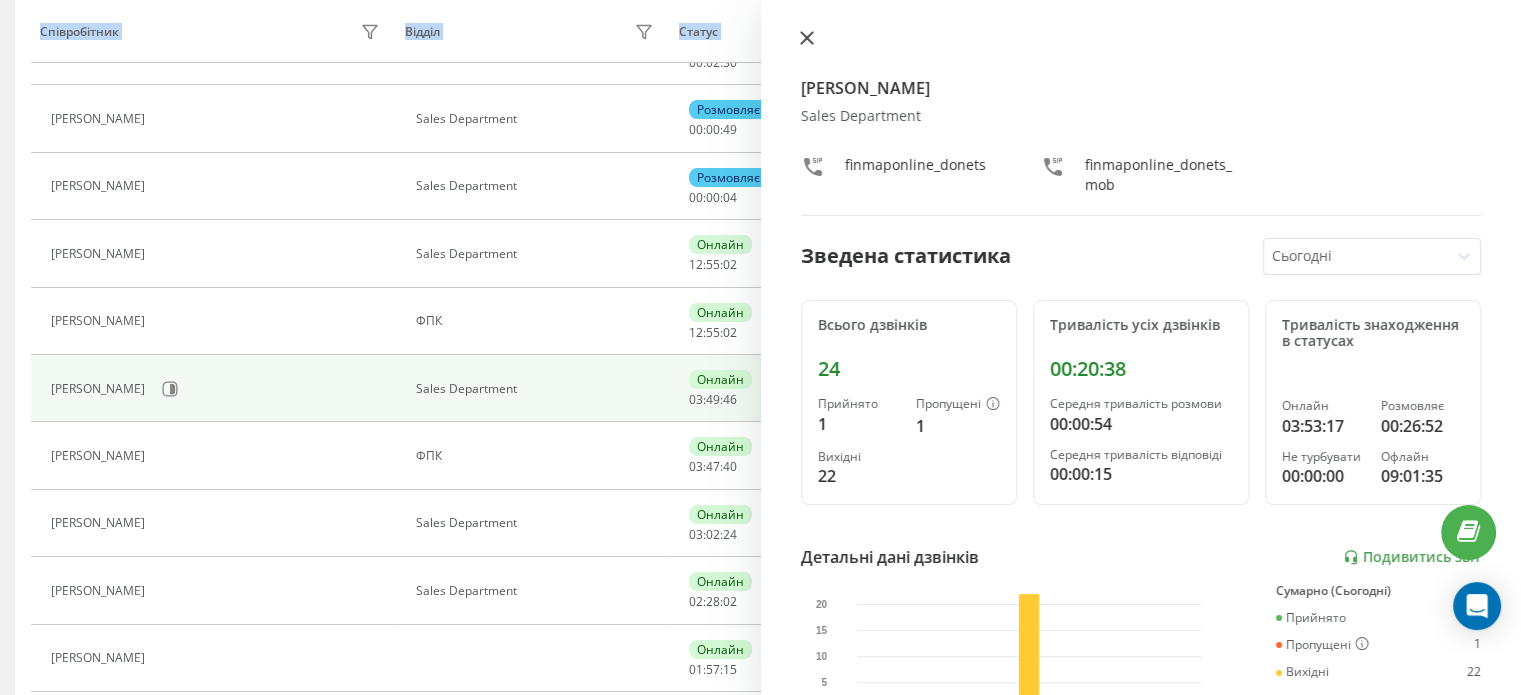 click 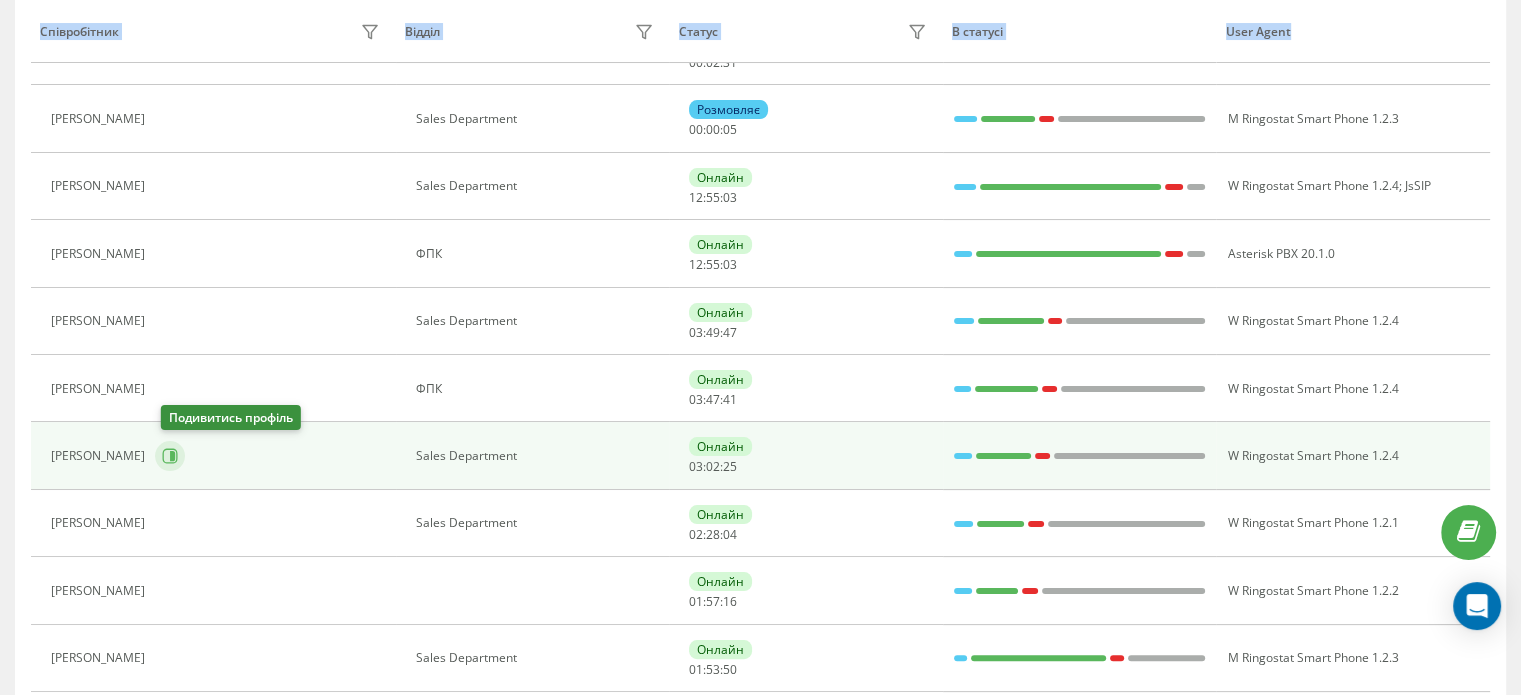 click 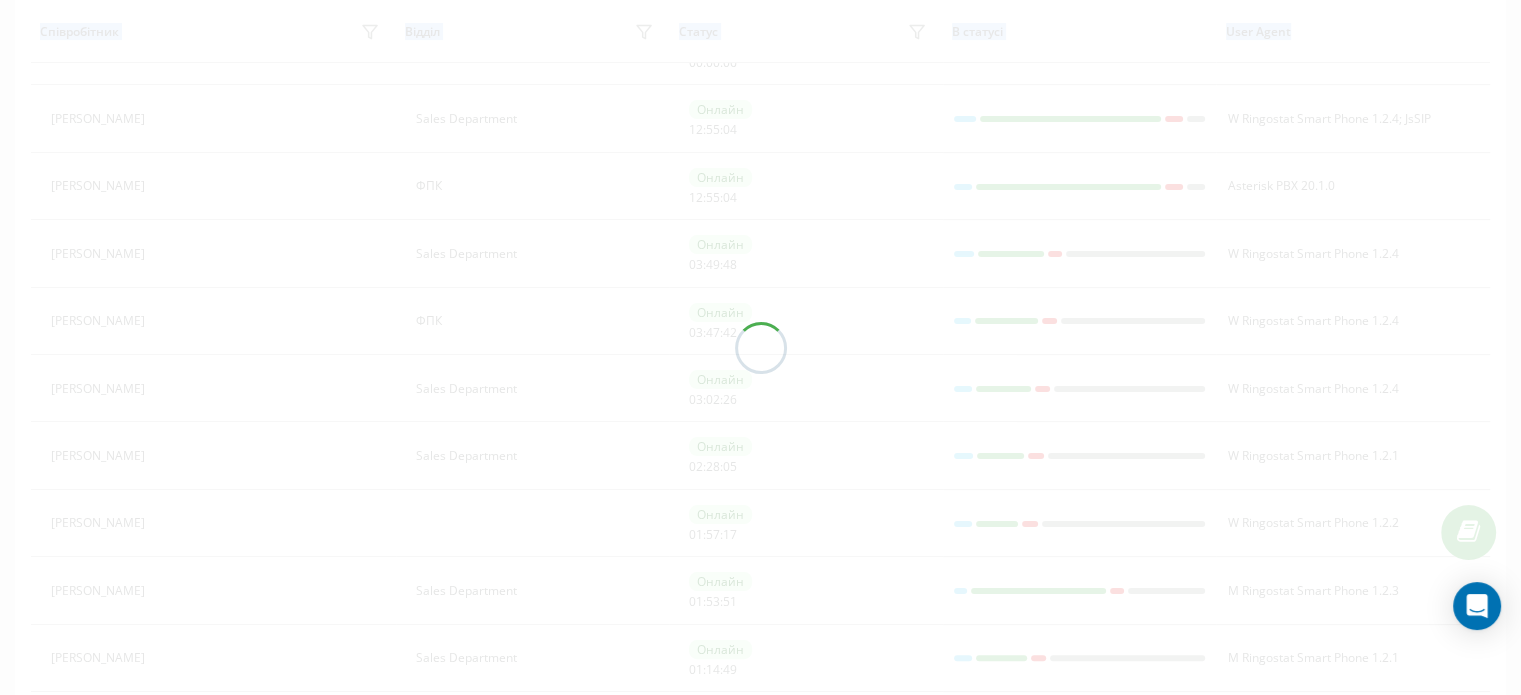 scroll, scrollTop: 232, scrollLeft: 0, axis: vertical 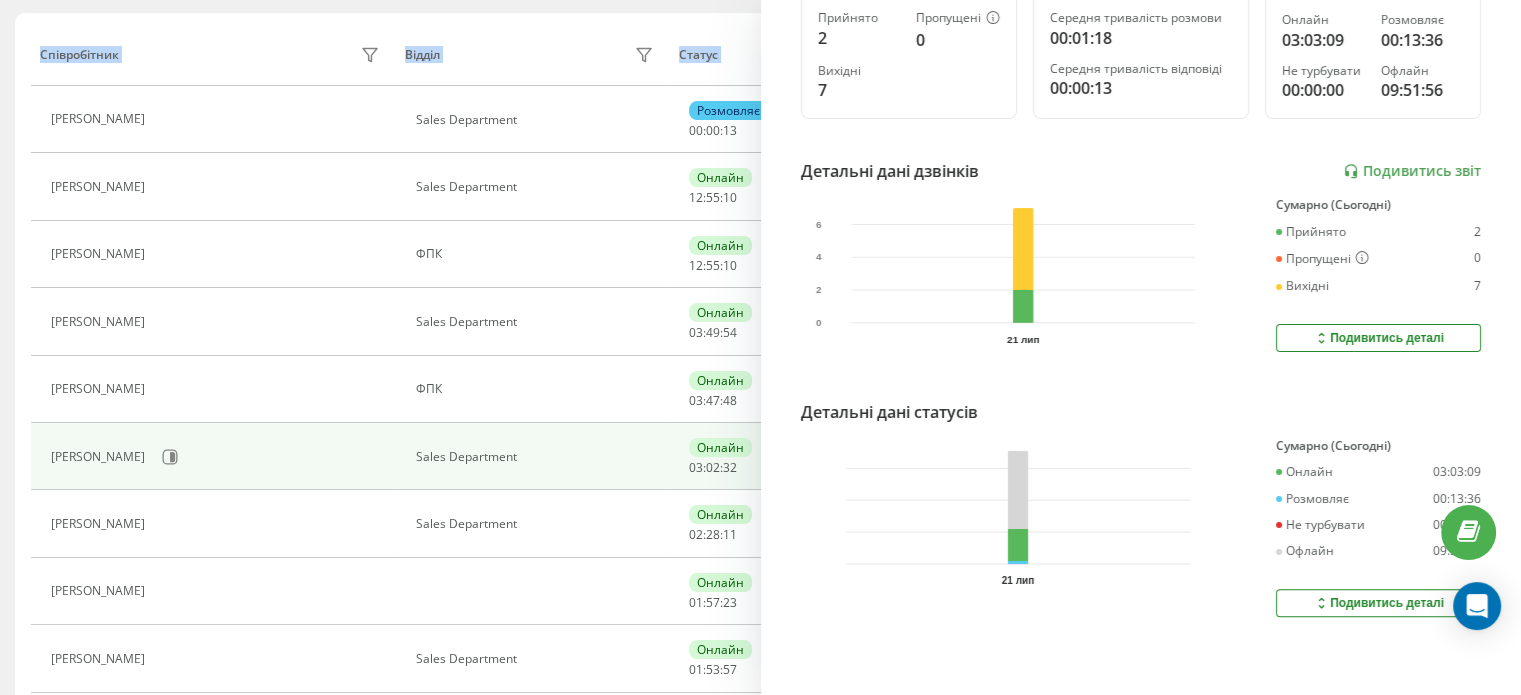 click on "Подивитись деталі" at bounding box center (1378, 603) 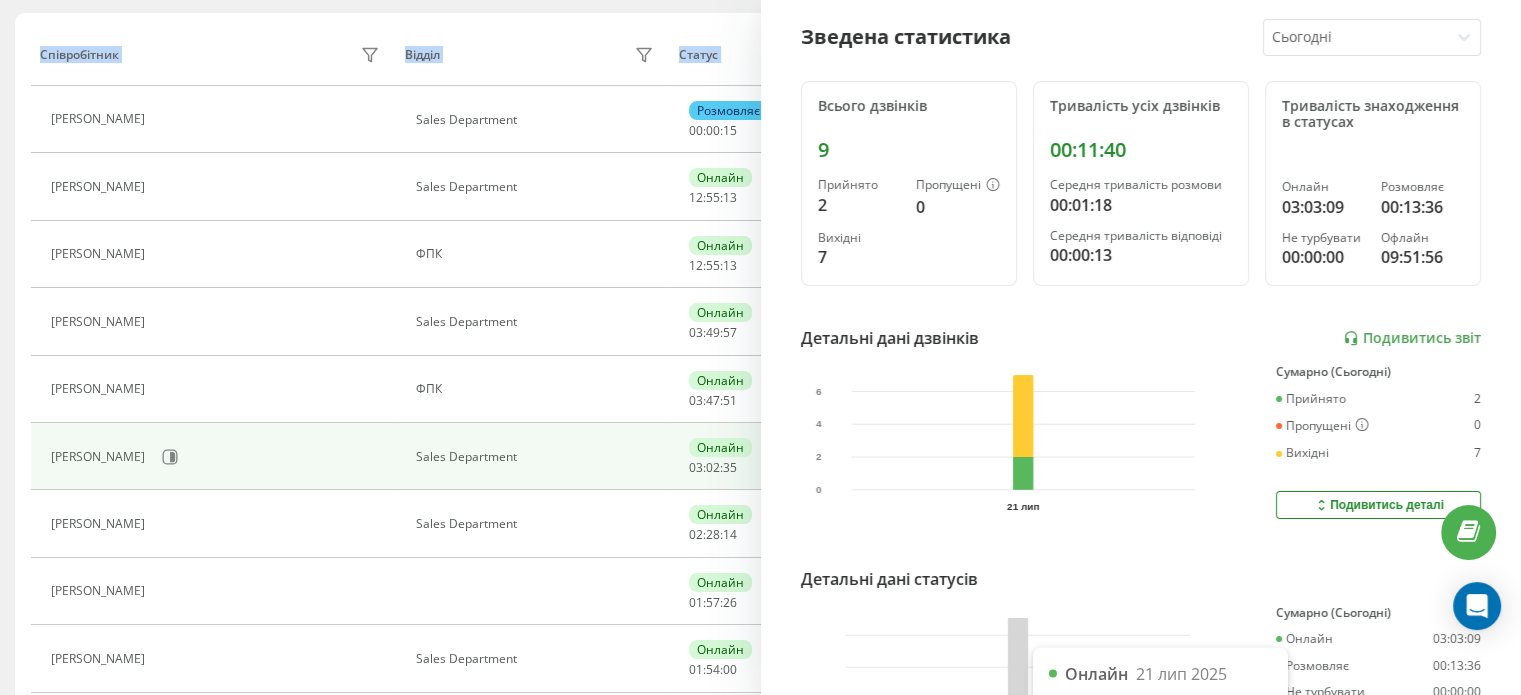 scroll, scrollTop: 0, scrollLeft: 0, axis: both 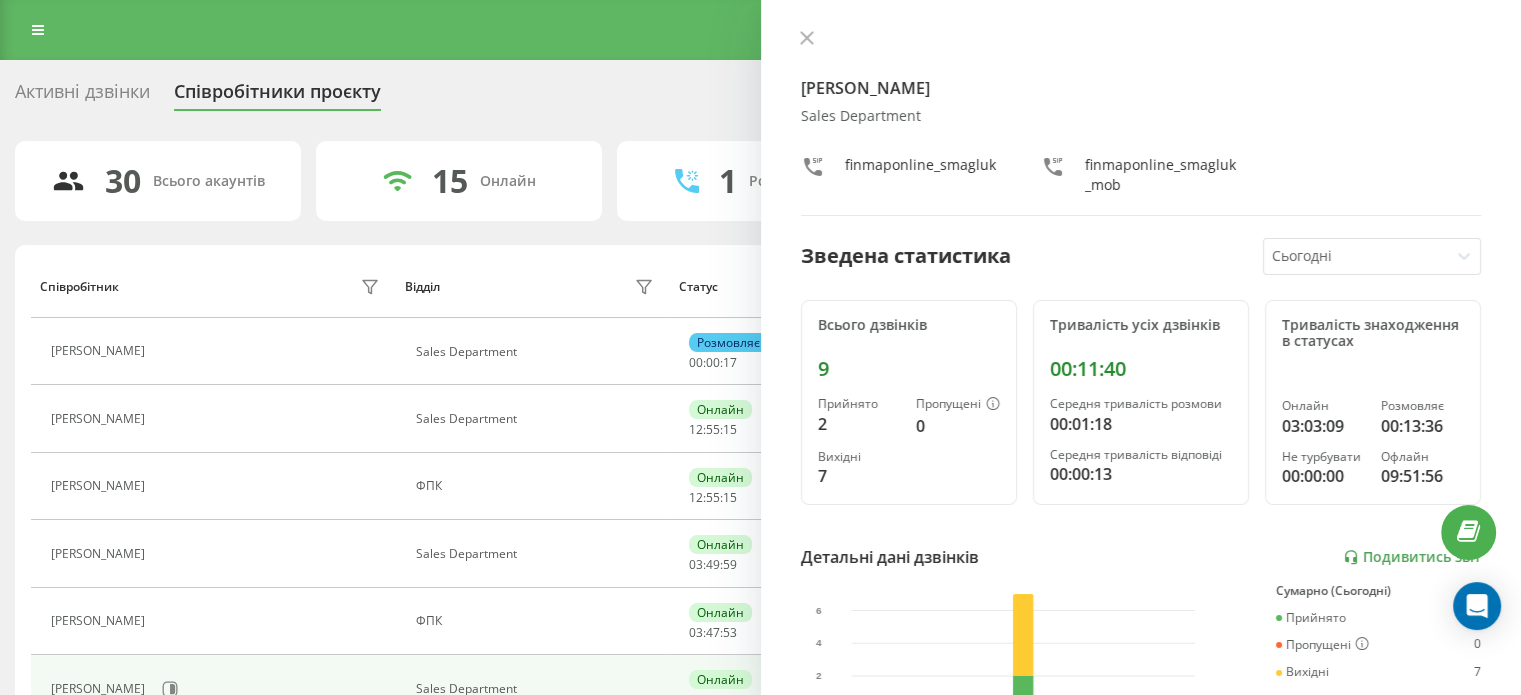 click on "[PERSON_NAME] Sales Department finmaponline_smagluk finmaponline_smagluk_mob Зведена статистика Сьогодні Всього дзвінків 9 Прийнято 2 Пропущені 0 Вихідні 7 Тривалість усіх дзвінків 00:11:40 Середня тривалість розмови 00:01:18 Середня тривалість відповіді 00:00:13 Тривалість знаходження в статусах Онлайн 03:03:09 Розмовляє 00:13:36 Не турбувати 00:00:00 Офлайн 09:51:56 Детальні дані дзвінків Подивитись звіт 21 лип 0 2 4 6 Сумарно (Сьогодні) Прийнято 2 Пропущені 0 Вихідні 7   Подивитись деталі Детальні дані статусів 21 лип Сумарно (Сьогодні) Онлайн 03:03:09 Розмовляє 00:13:36 Не турбувати 00:00:00 Офлайн 09:51:56   Сховати деталі 21" at bounding box center [1141, 347] 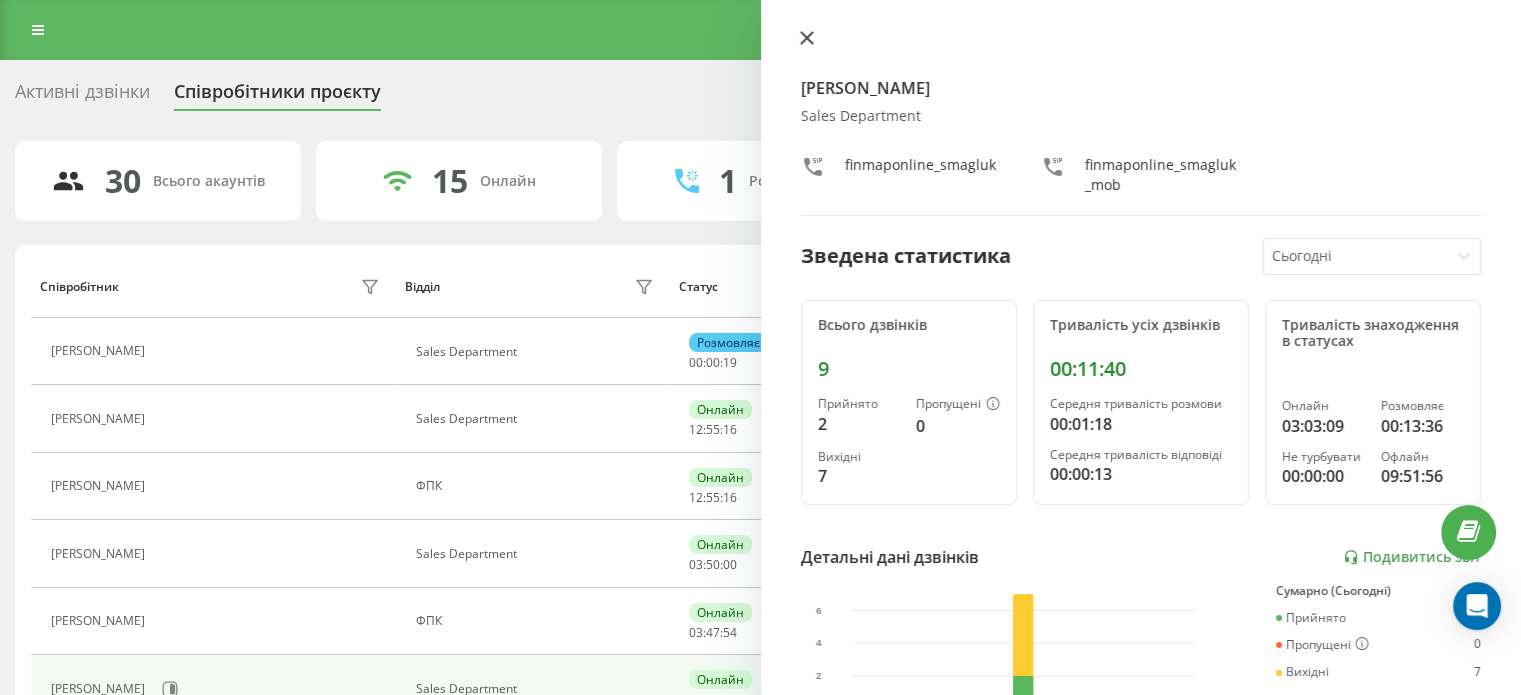click on "[PERSON_NAME] Sales Department finmaponline_smagluk finmaponline_smagluk_mob Зведена статистика Сьогодні Всього дзвінків 9 Прийнято 2 Пропущені 0 Вихідні 7 Тривалість усіх дзвінків 00:11:40 Середня тривалість розмови 00:01:18 Середня тривалість відповіді 00:00:13 Тривалість знаходження в статусах Онлайн 03:03:09 Розмовляє 00:13:36 Не турбувати 00:00:00 Офлайн 09:51:56 Детальні дані дзвінків Подивитись звіт 21 лип 0 2 4 6 Сумарно (Сьогодні) Прийнято 2 Пропущені 0 Вихідні 7   Подивитись деталі Детальні дані статусів 21 лип Сумарно (Сьогодні) Онлайн 03:03:09 Розмовляє 00:13:36 Не турбувати 00:00:00 Офлайн 09:51:56   Сховати деталі 21" at bounding box center (1141, 347) 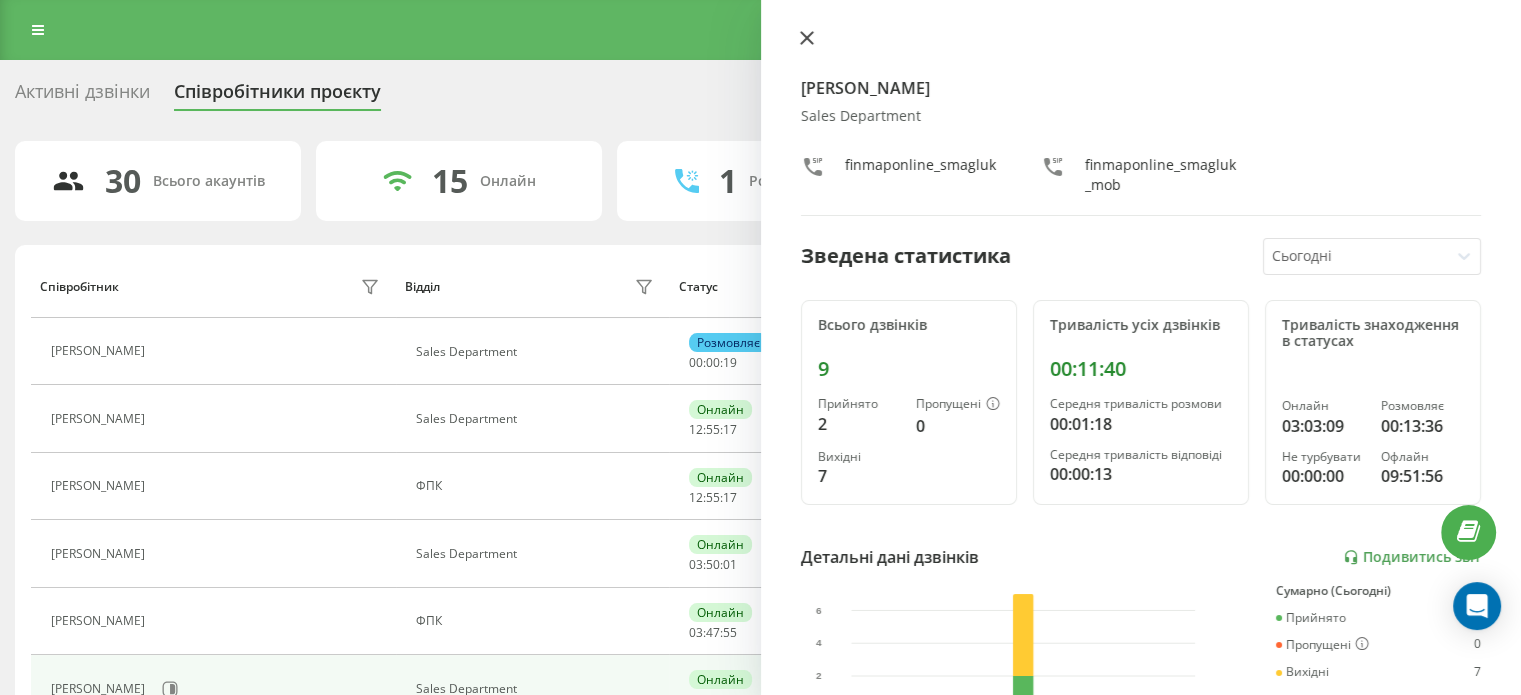 click at bounding box center [807, 39] 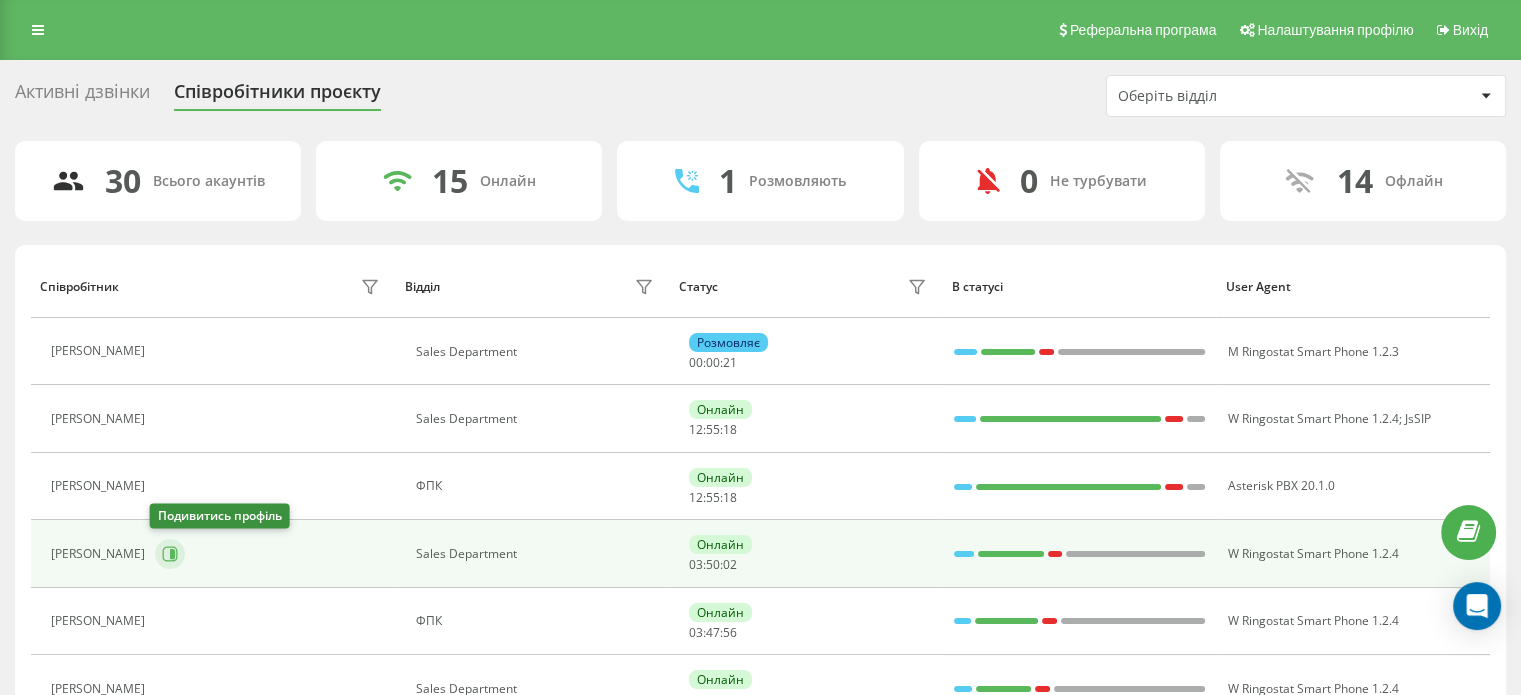 click 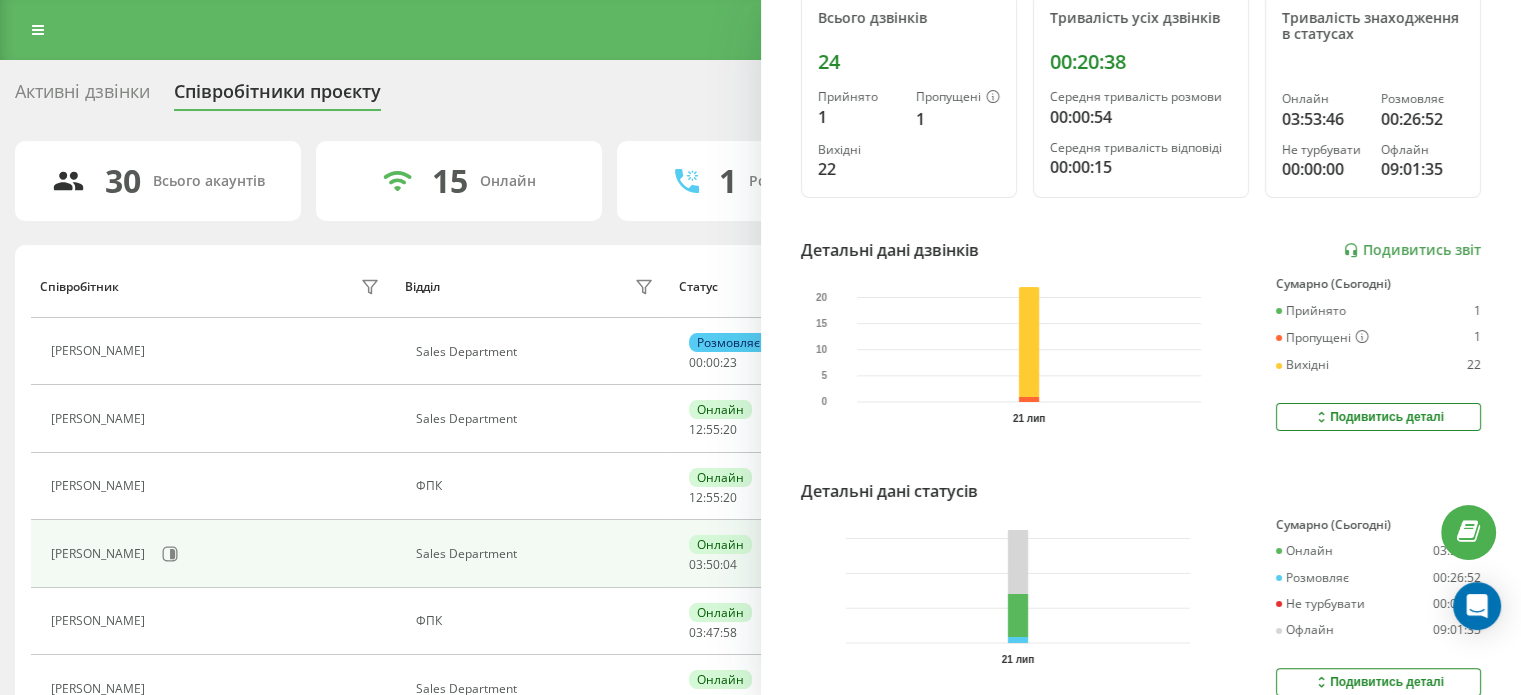scroll, scrollTop: 396, scrollLeft: 0, axis: vertical 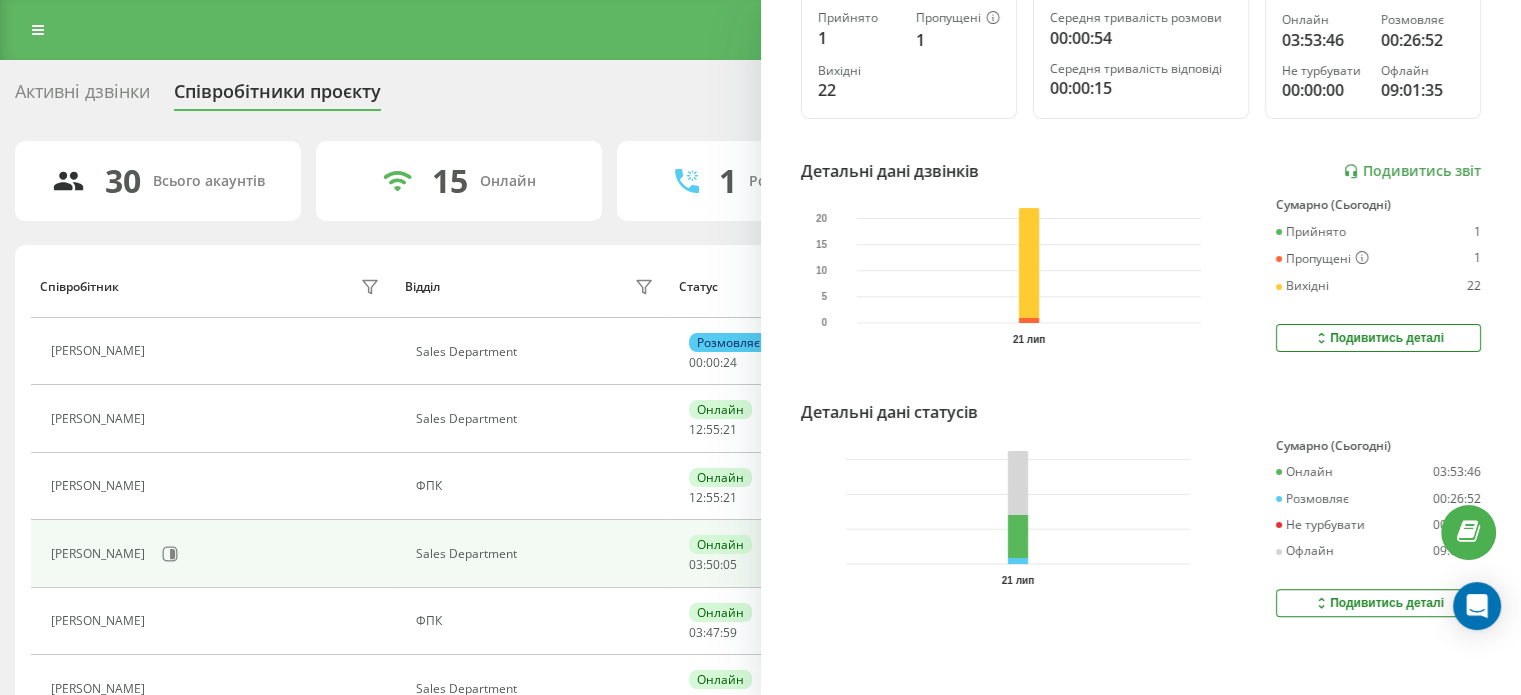 click on "Подивитись деталі" at bounding box center (1378, 603) 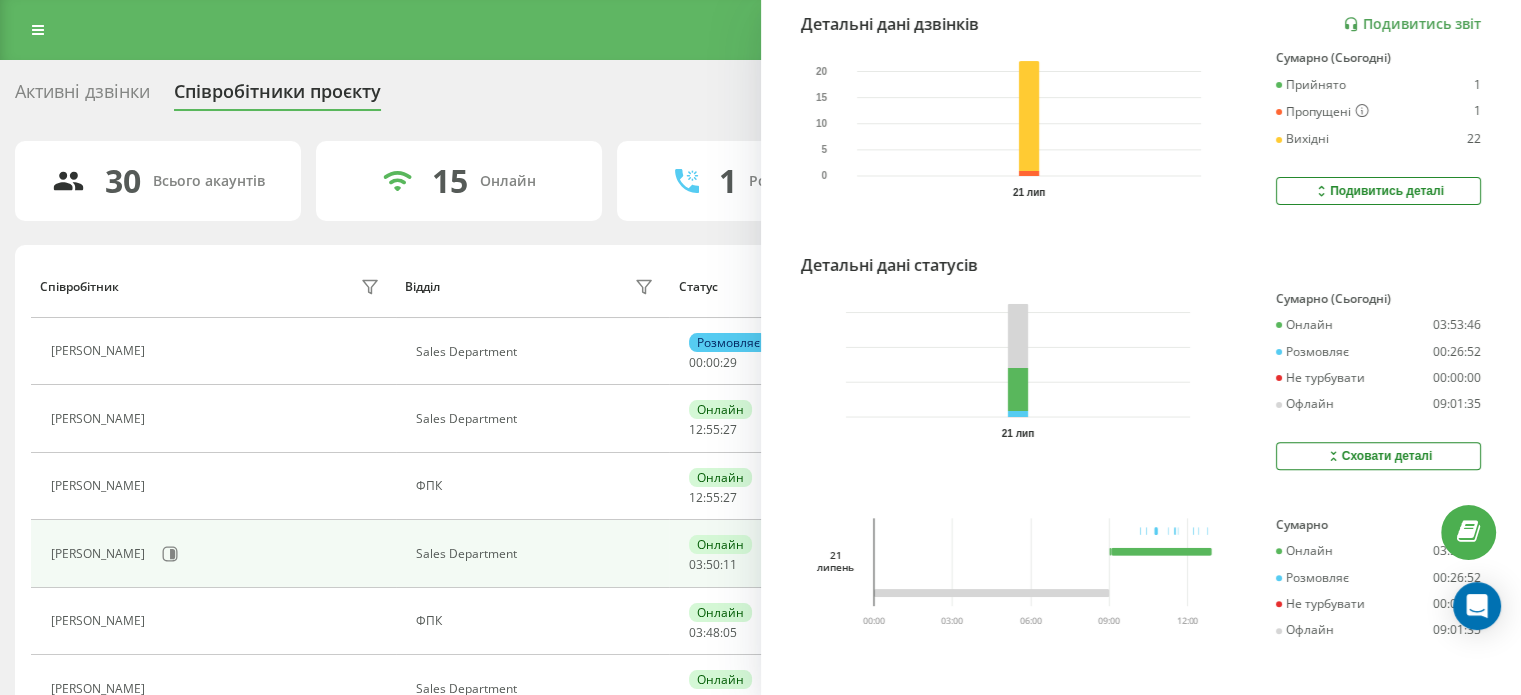 scroll, scrollTop: 555, scrollLeft: 0, axis: vertical 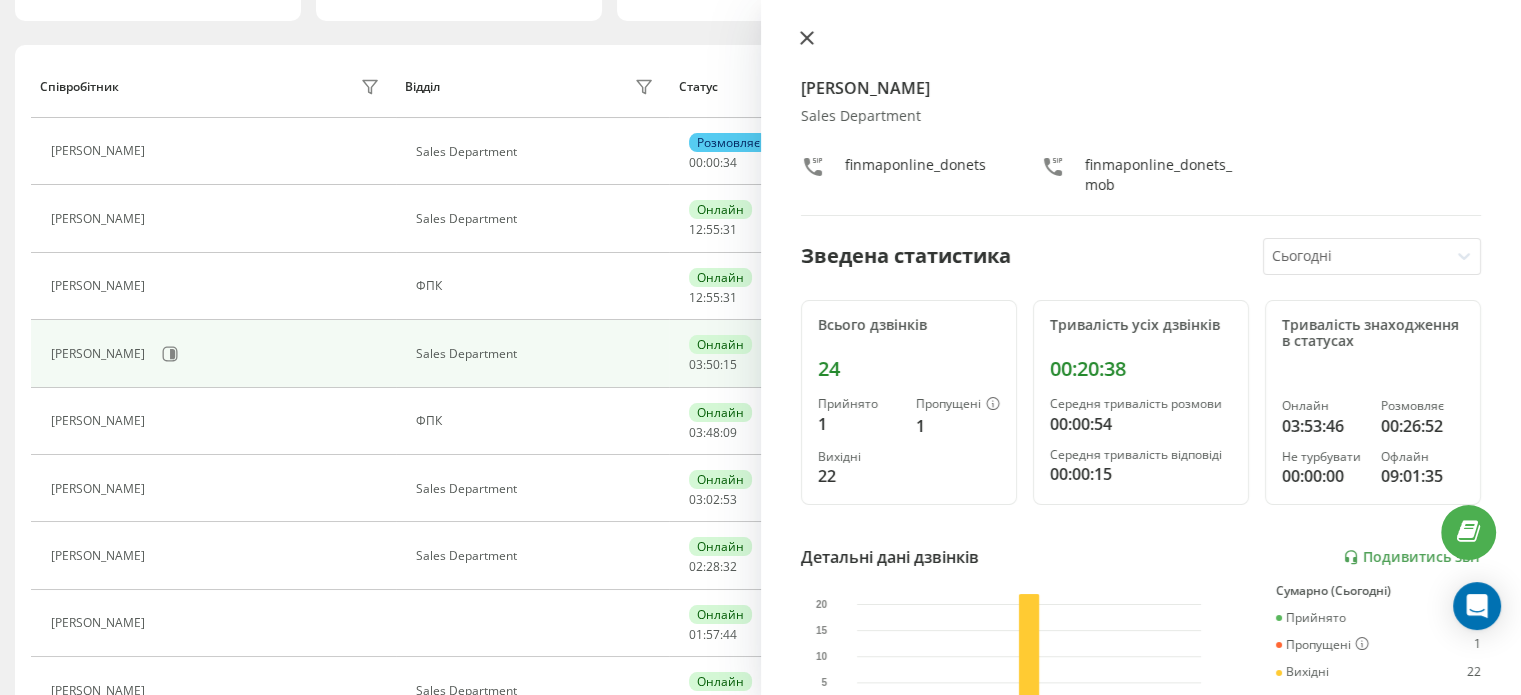 click 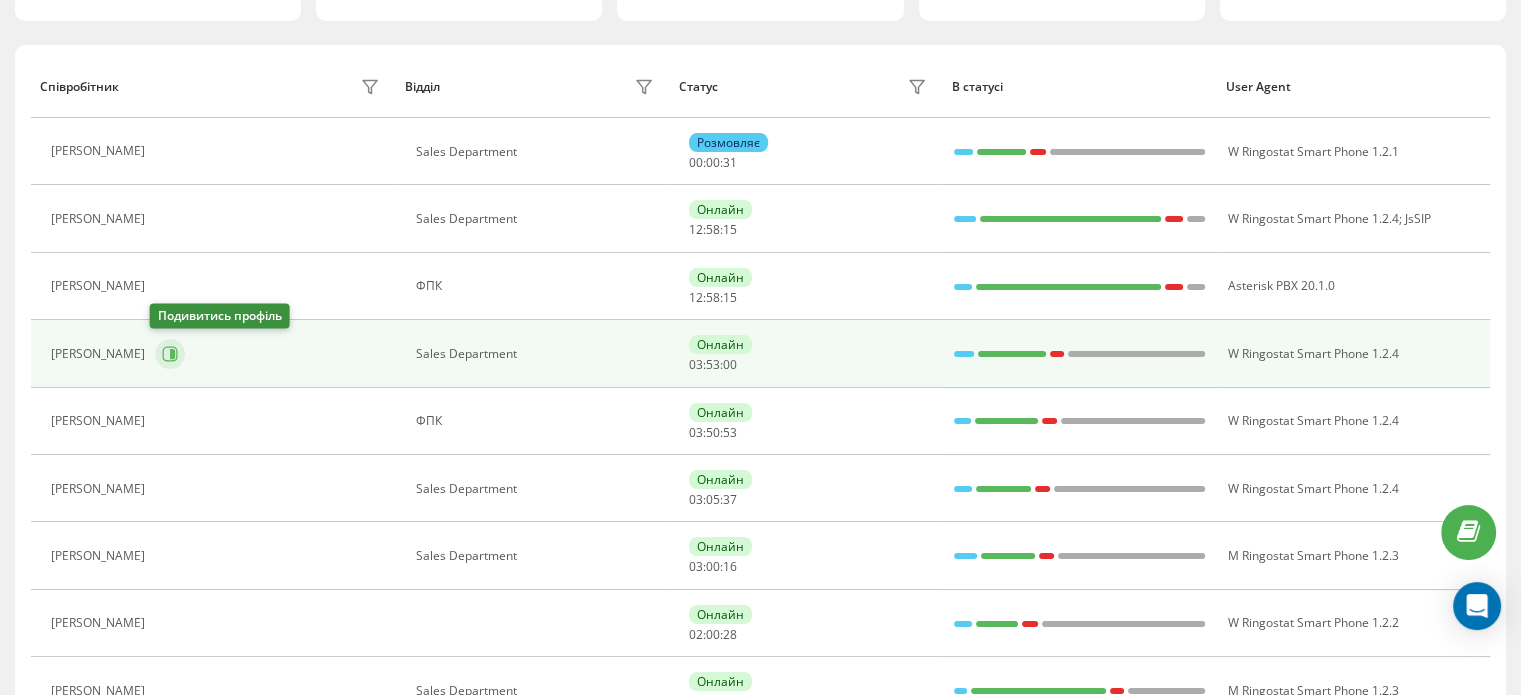 click 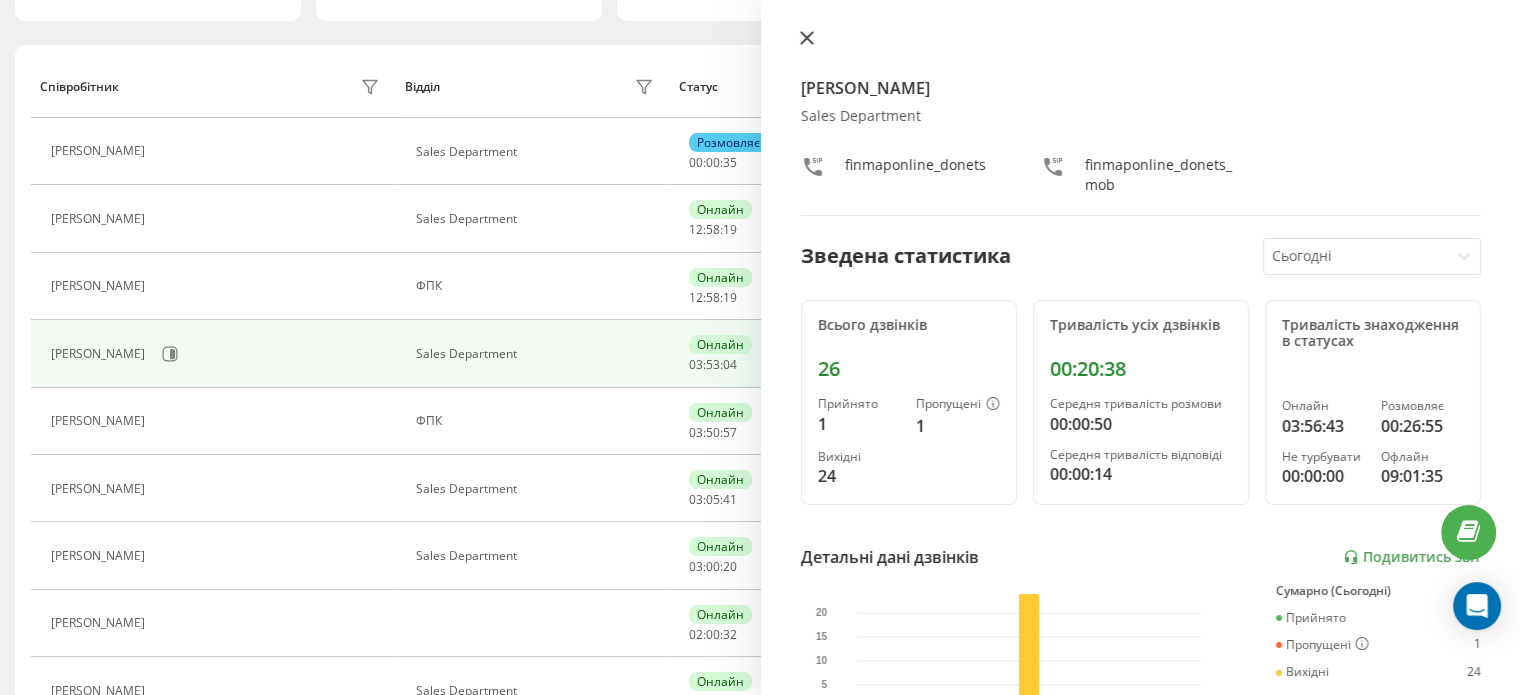click 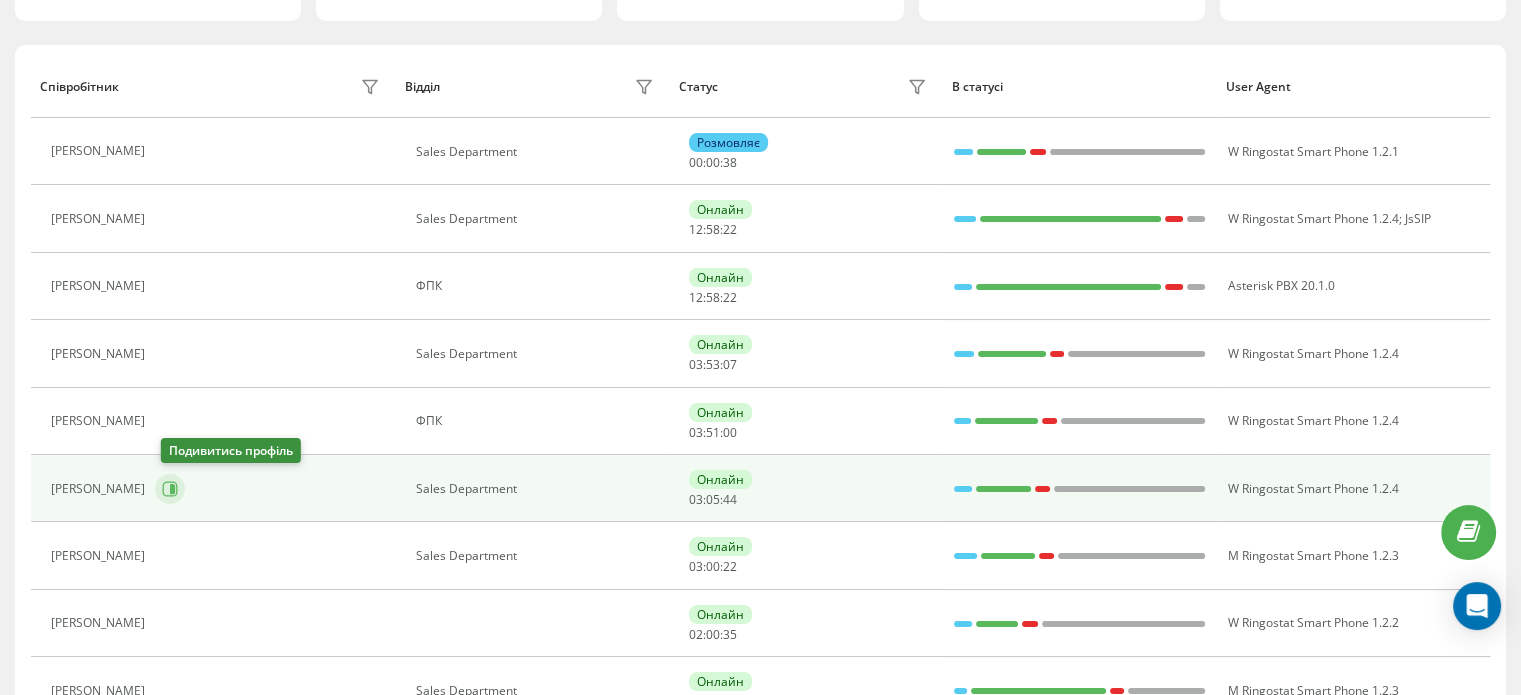 click at bounding box center [170, 489] 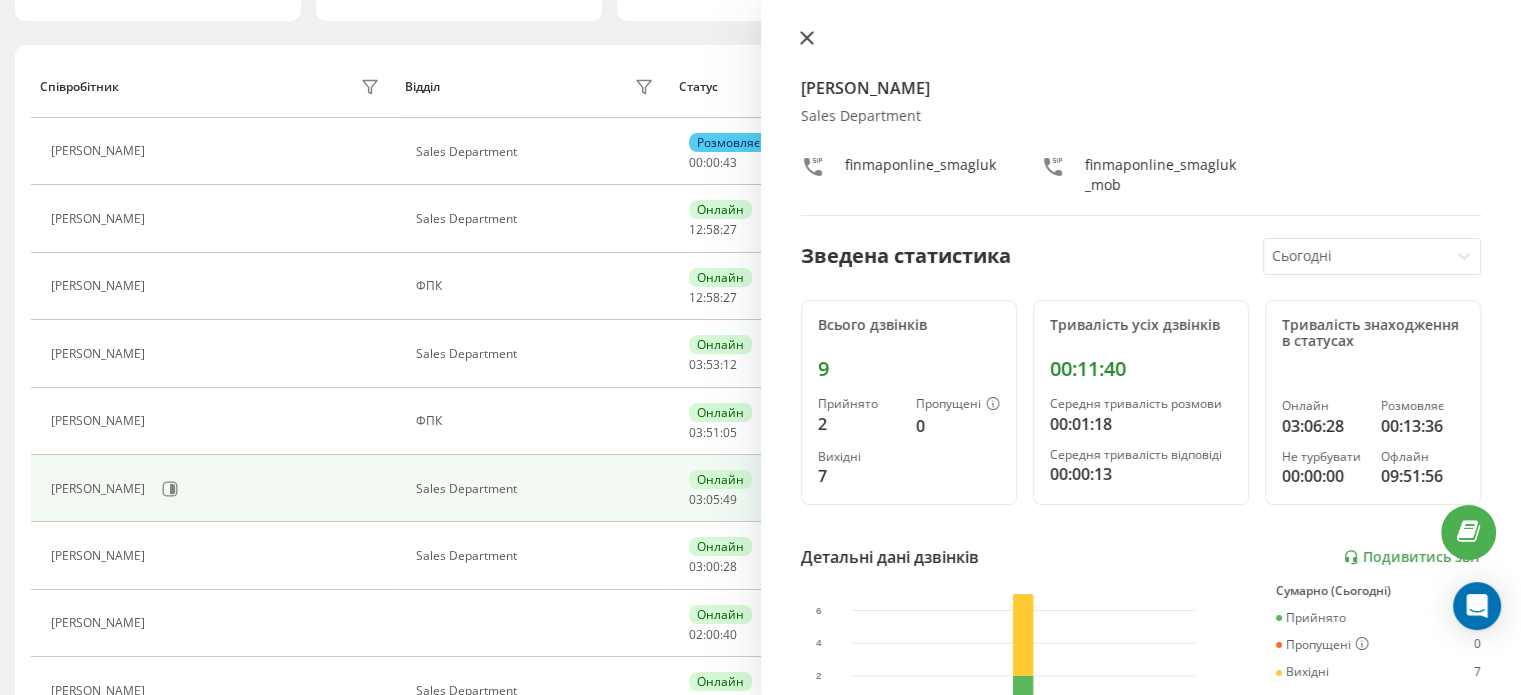 click 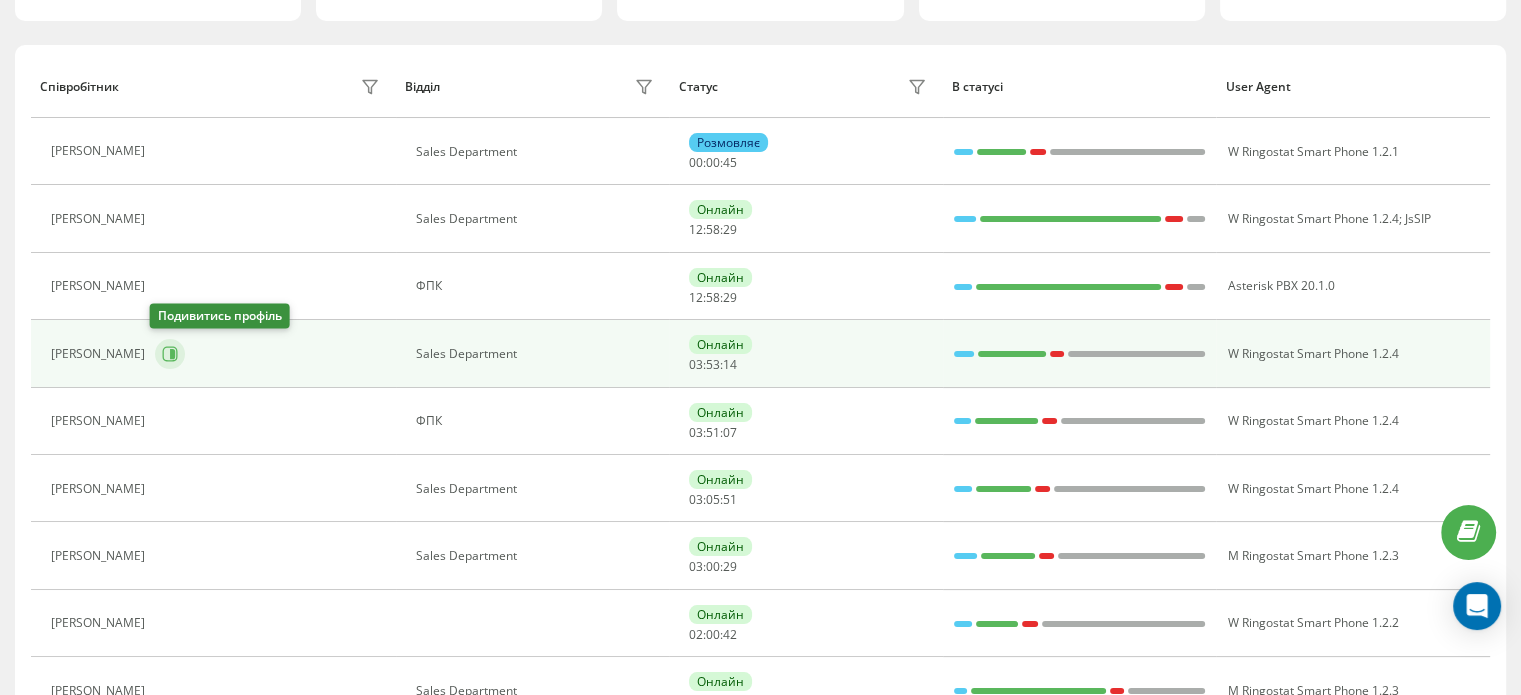 click at bounding box center [170, 354] 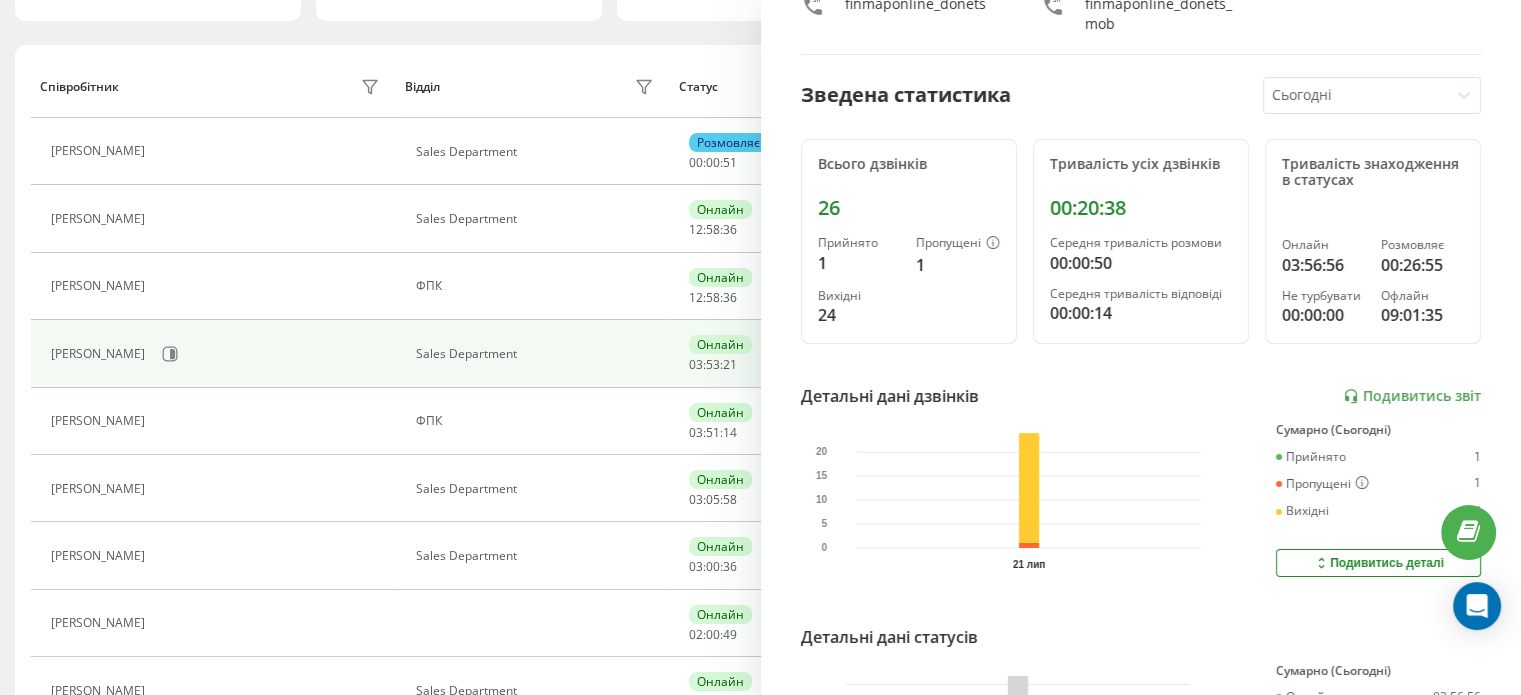 scroll, scrollTop: 0, scrollLeft: 0, axis: both 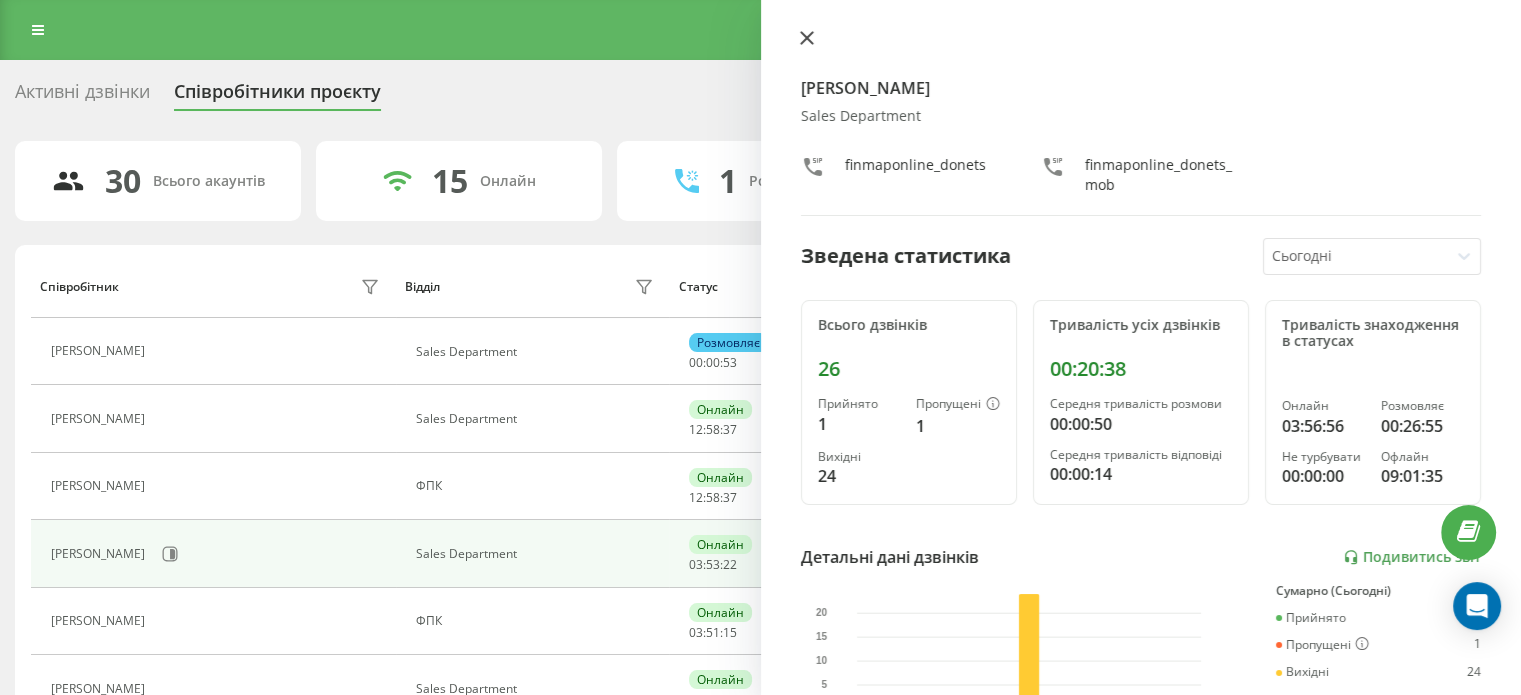 click 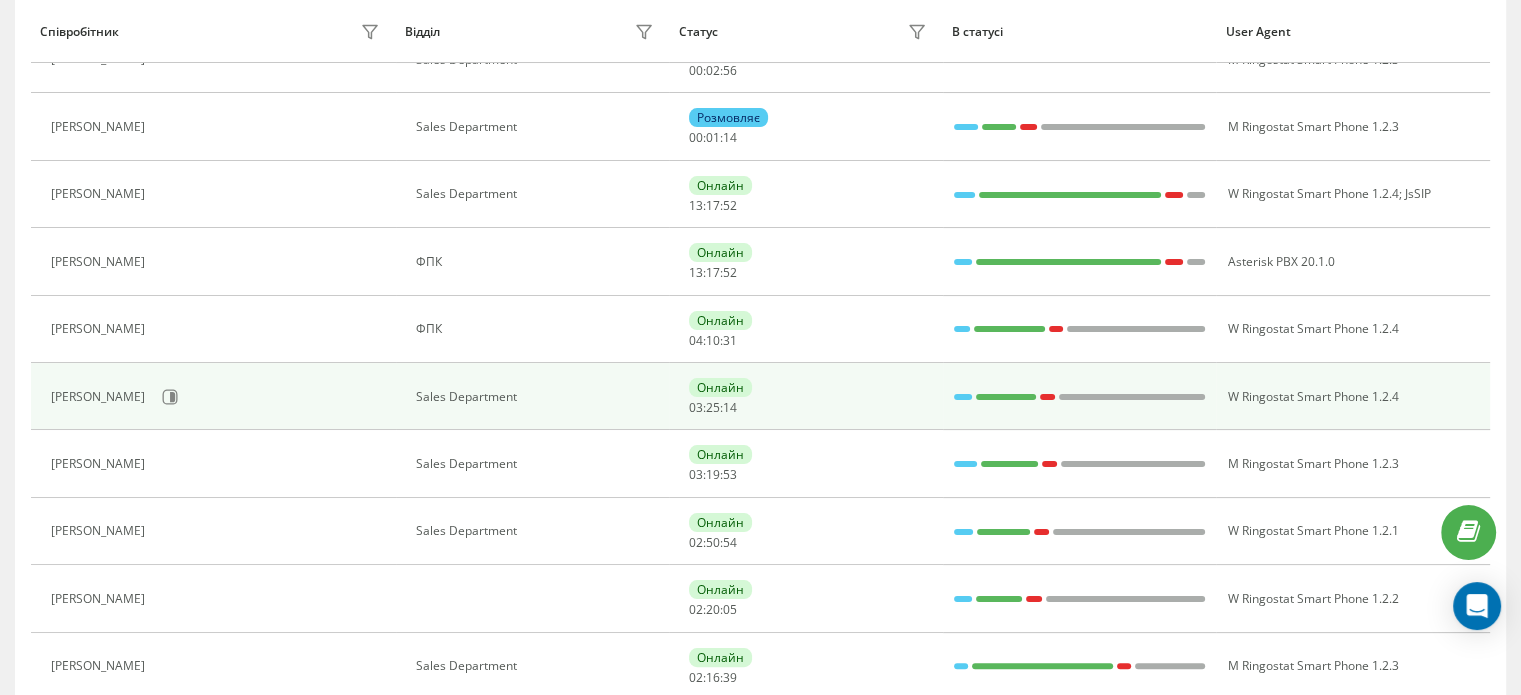 scroll, scrollTop: 300, scrollLeft: 0, axis: vertical 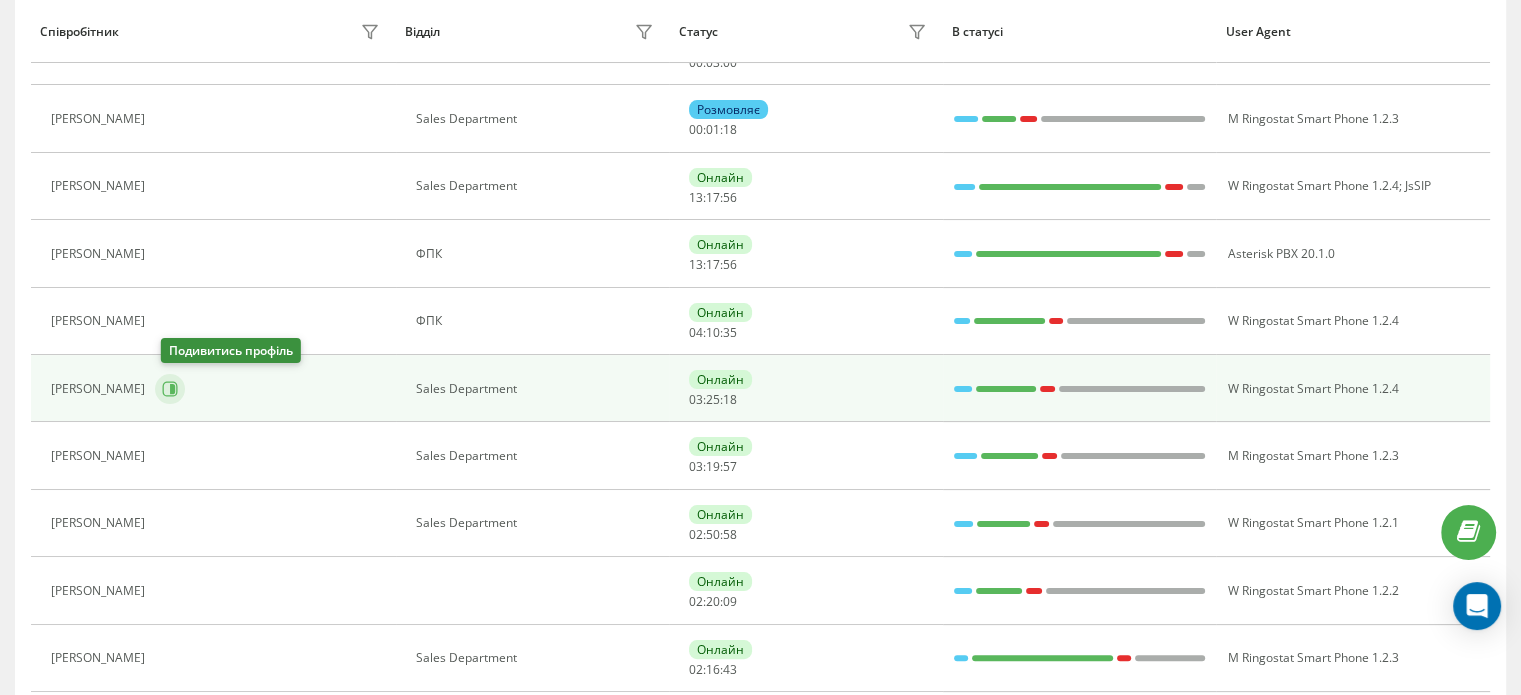 click 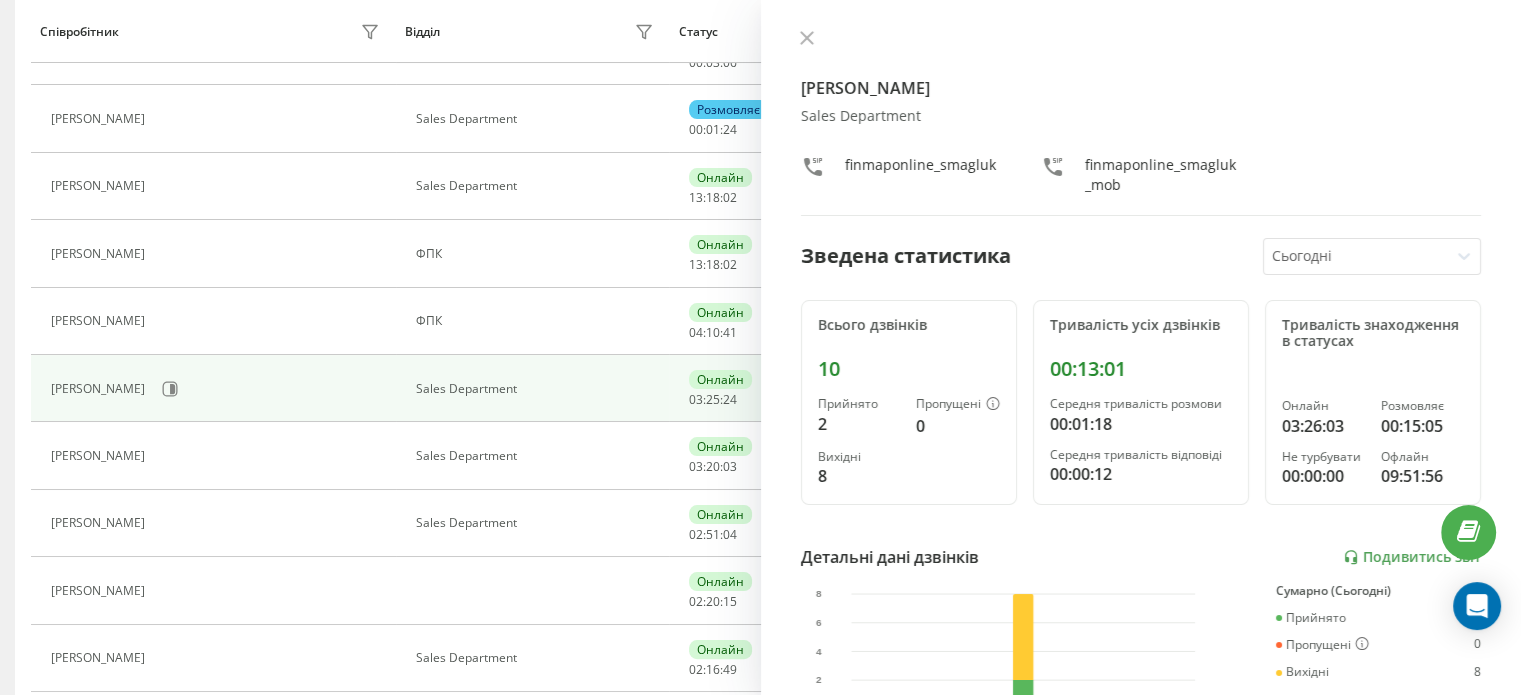 scroll, scrollTop: 396, scrollLeft: 0, axis: vertical 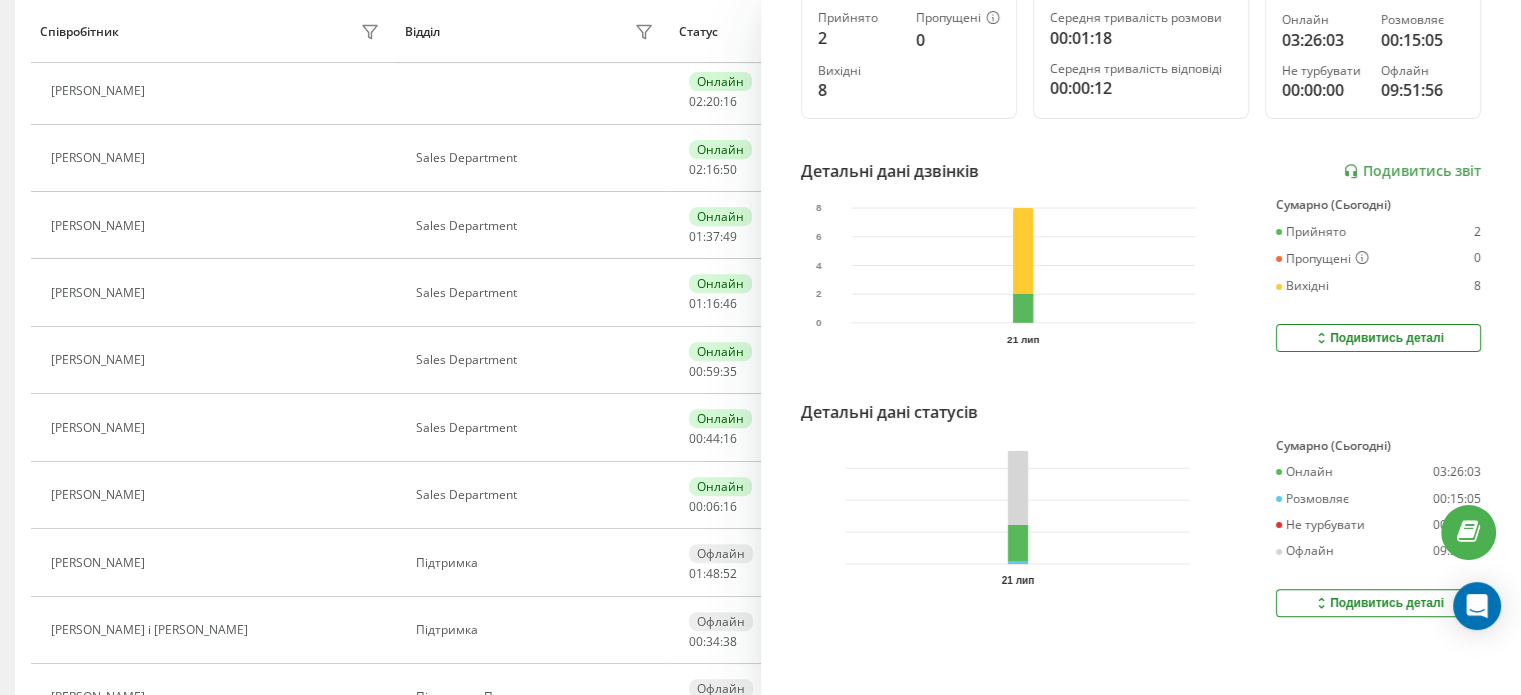 click on "Подивитись деталі" at bounding box center [1378, 603] 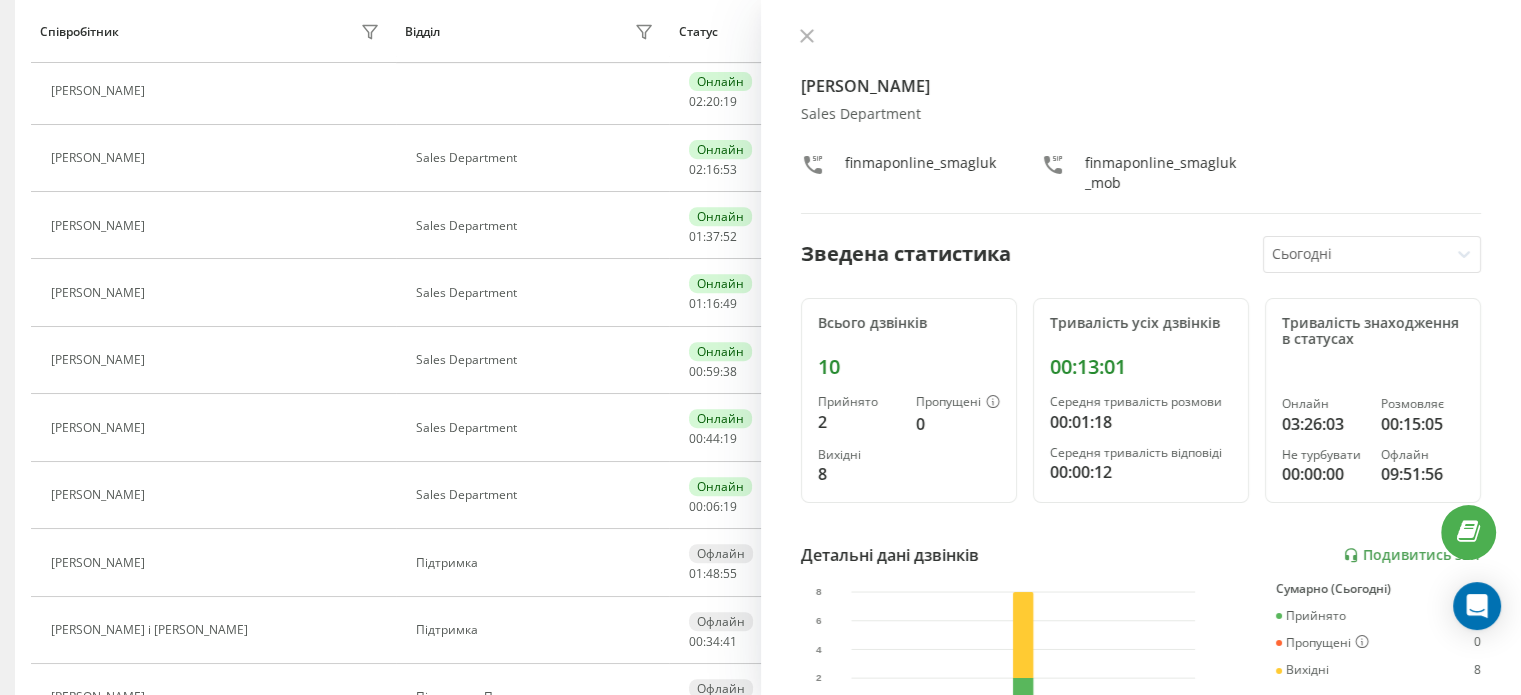 scroll, scrollTop: 0, scrollLeft: 0, axis: both 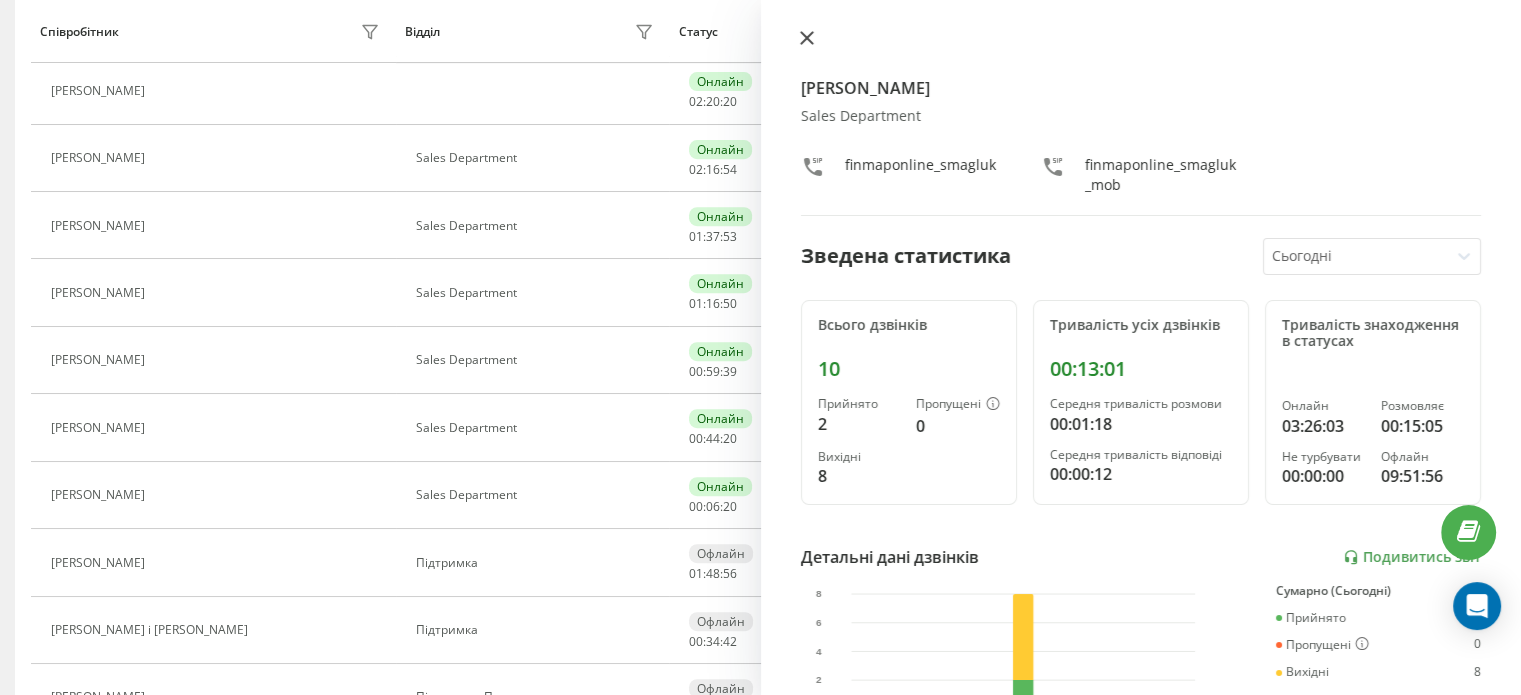 click 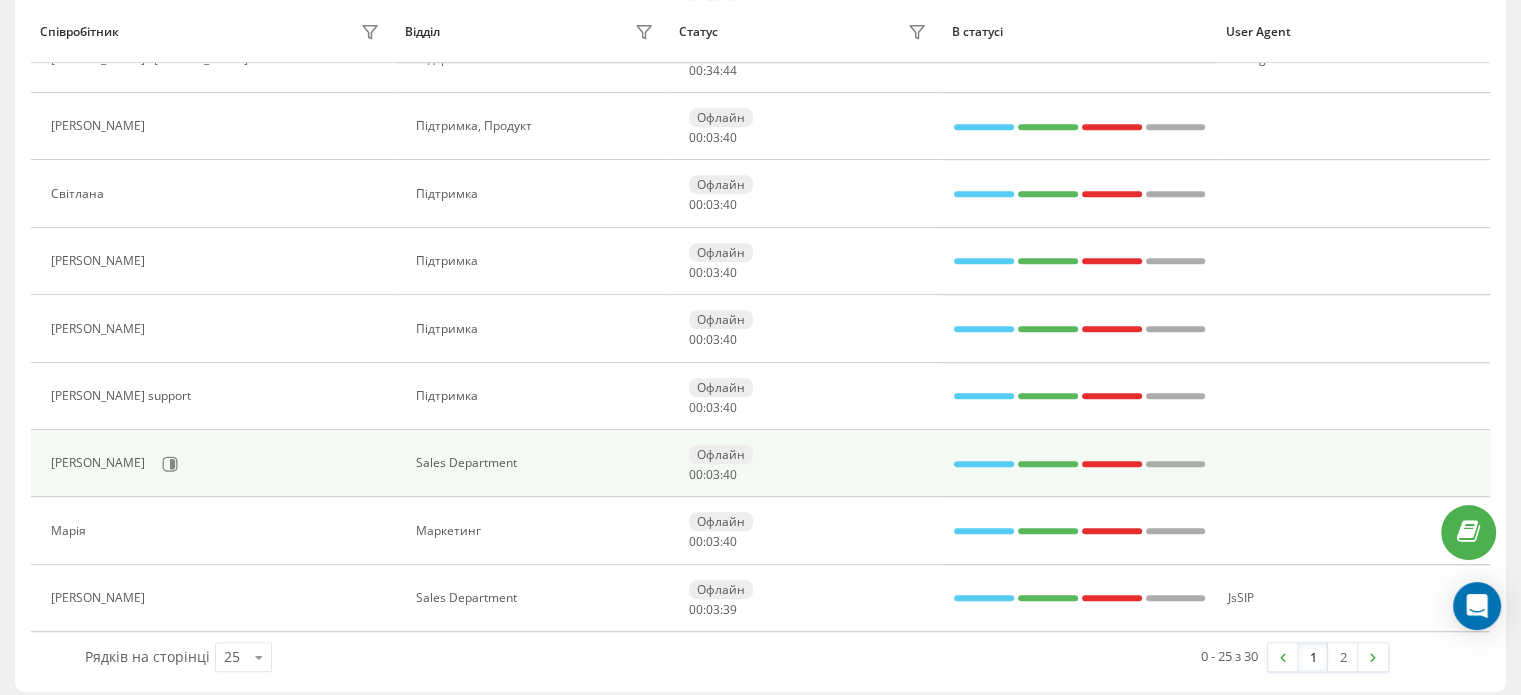 scroll, scrollTop: 1376, scrollLeft: 0, axis: vertical 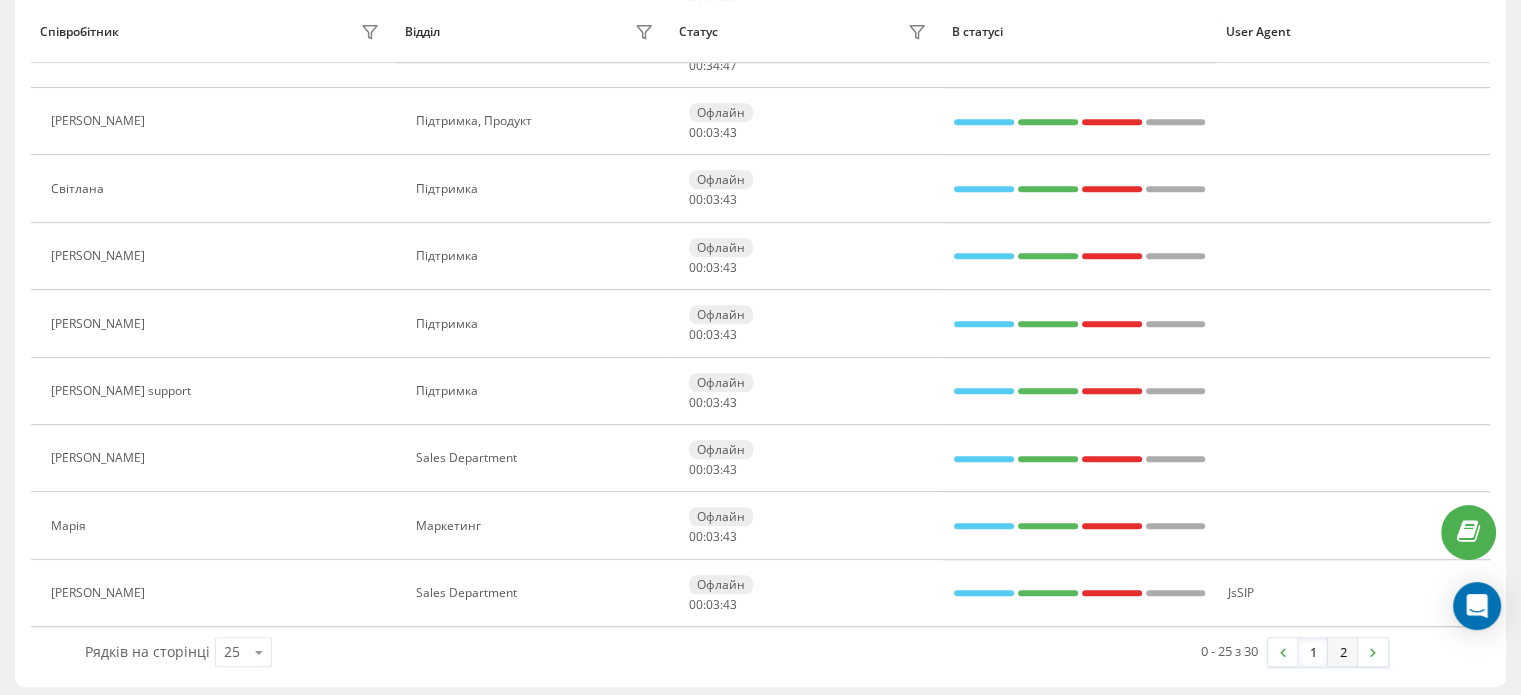 click on "2" at bounding box center [1343, 652] 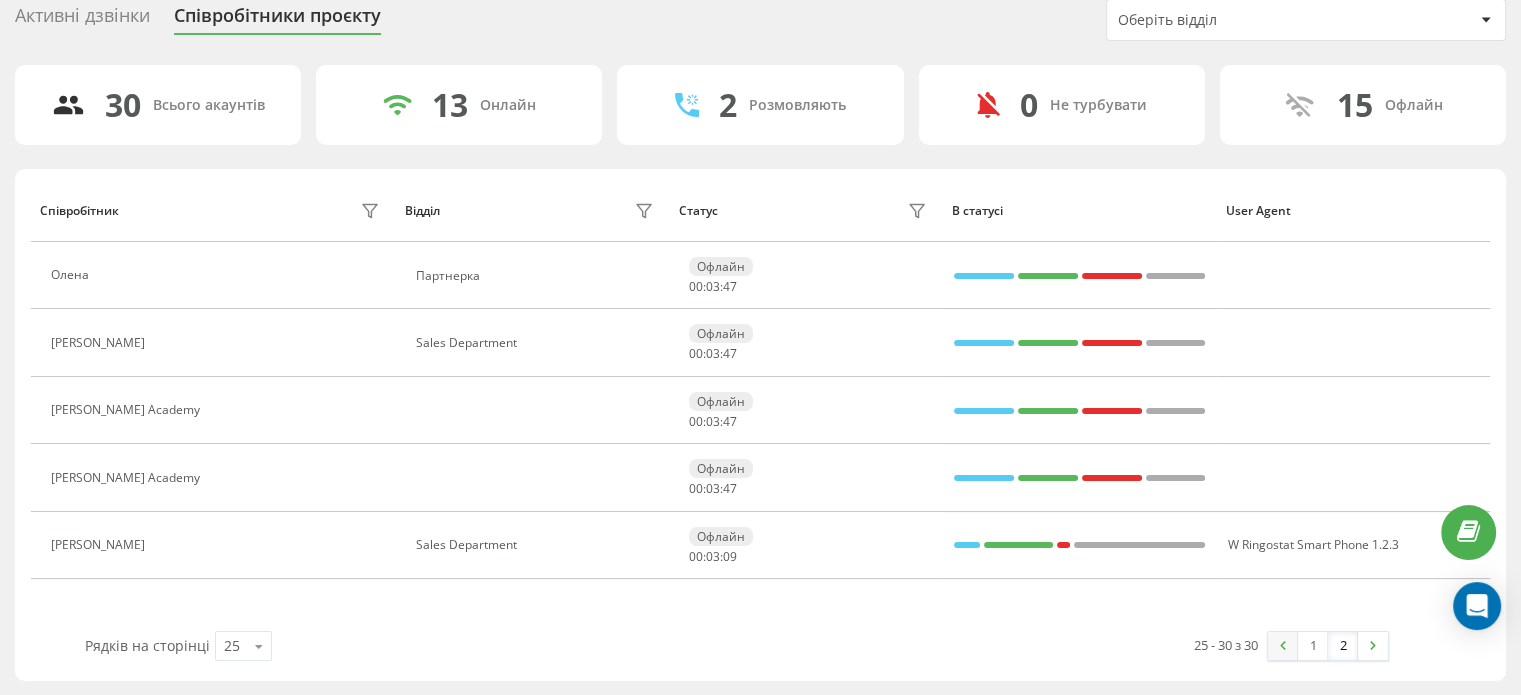 click at bounding box center (1283, 645) 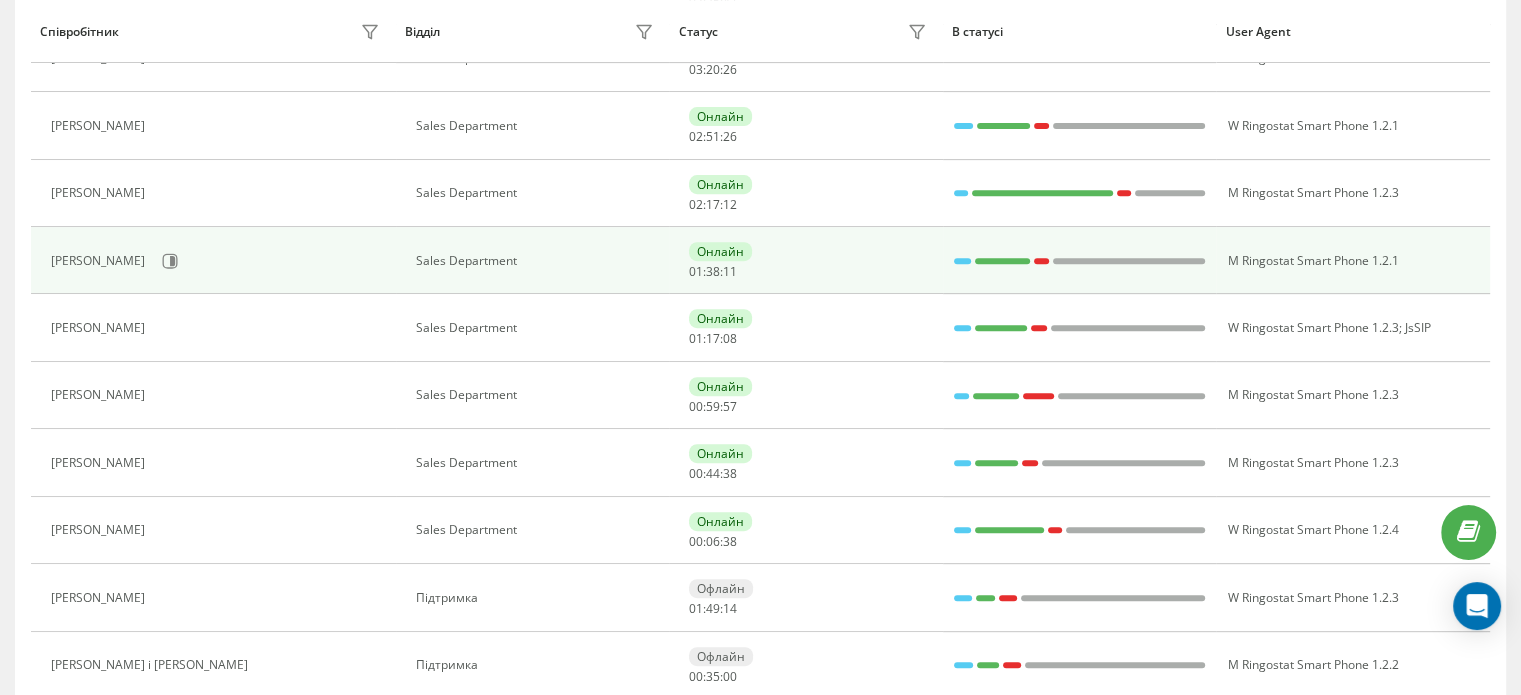 scroll, scrollTop: 900, scrollLeft: 0, axis: vertical 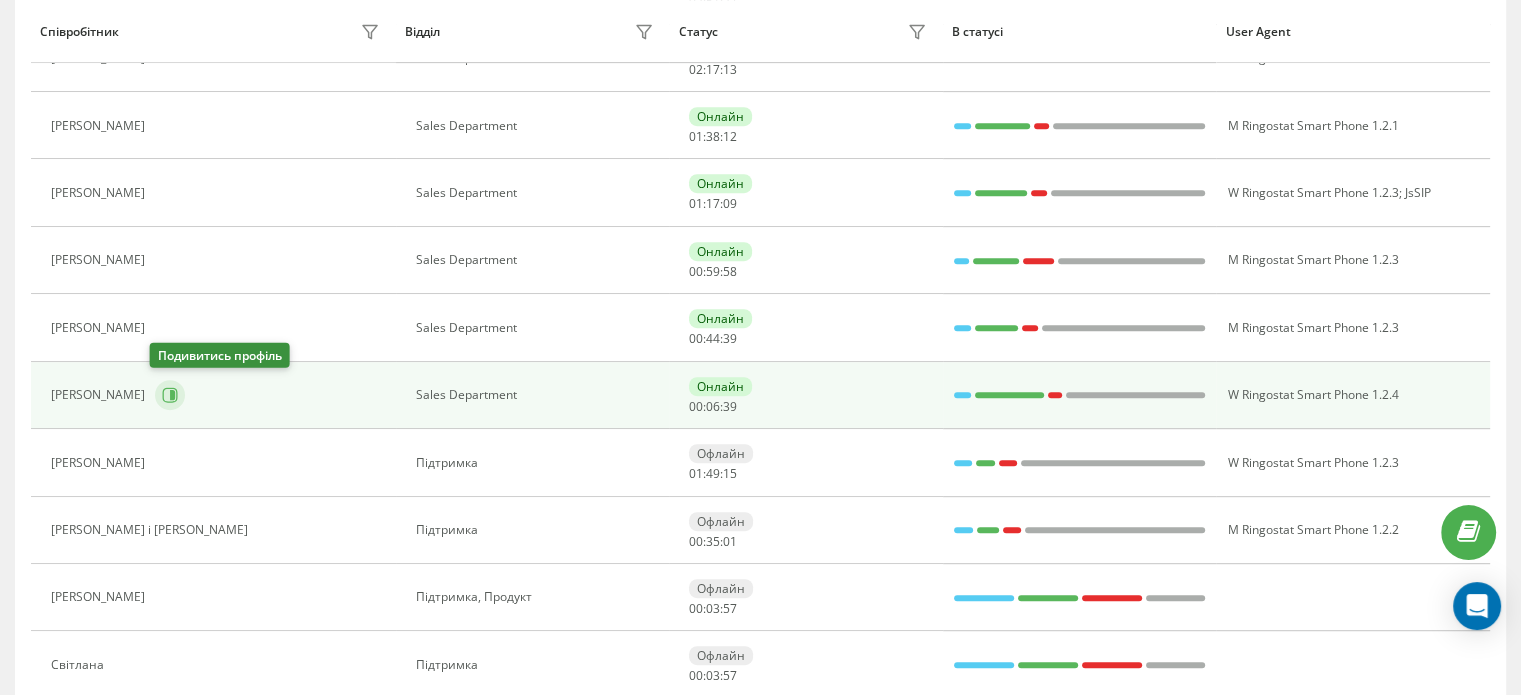 click 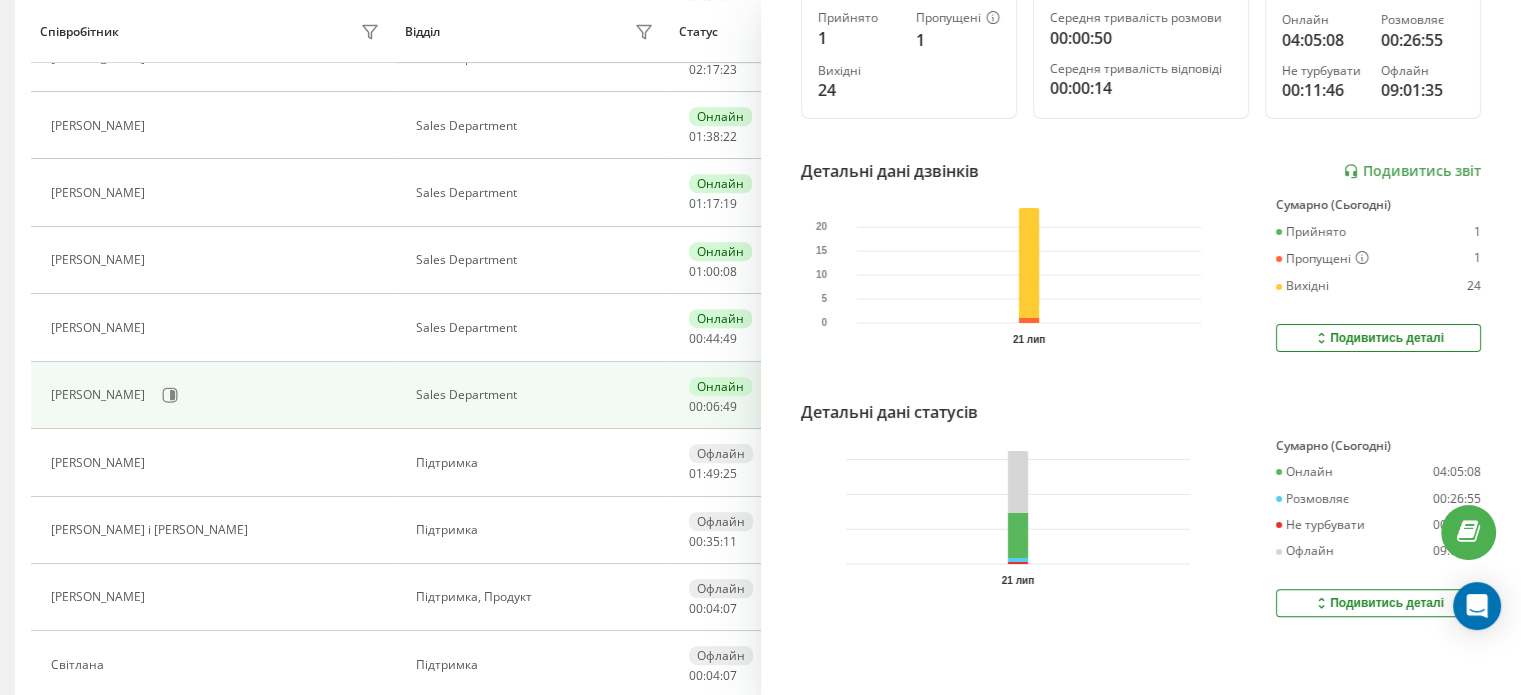scroll, scrollTop: 396, scrollLeft: 0, axis: vertical 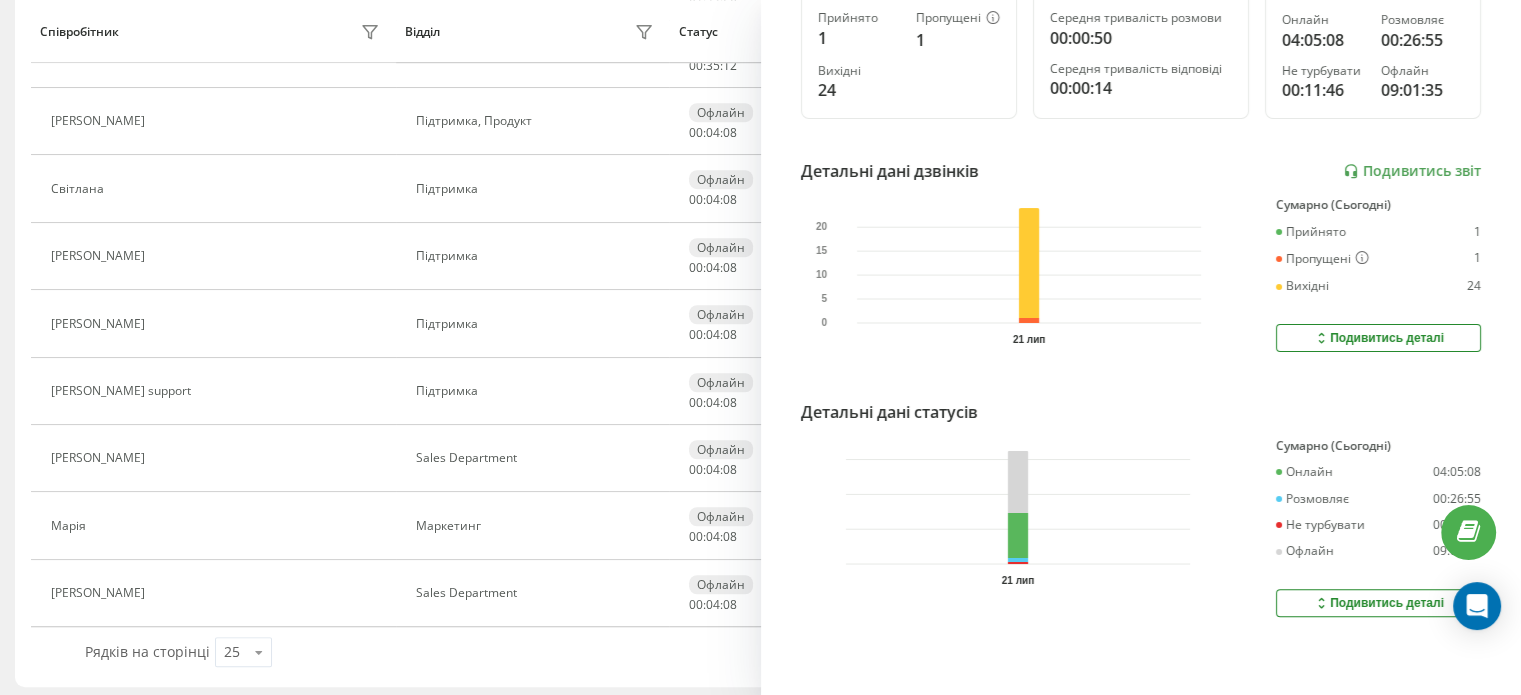 click on "Подивитись деталі" at bounding box center [1378, 603] 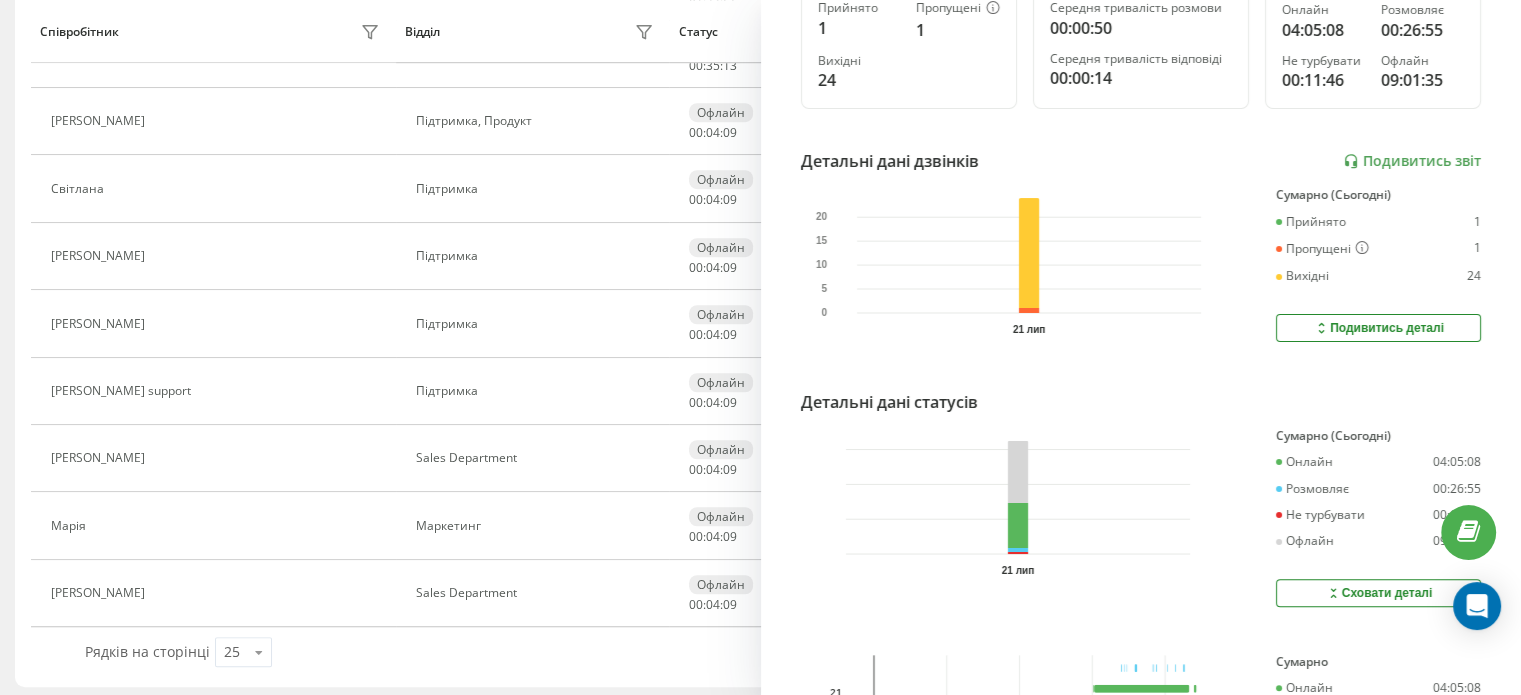 click 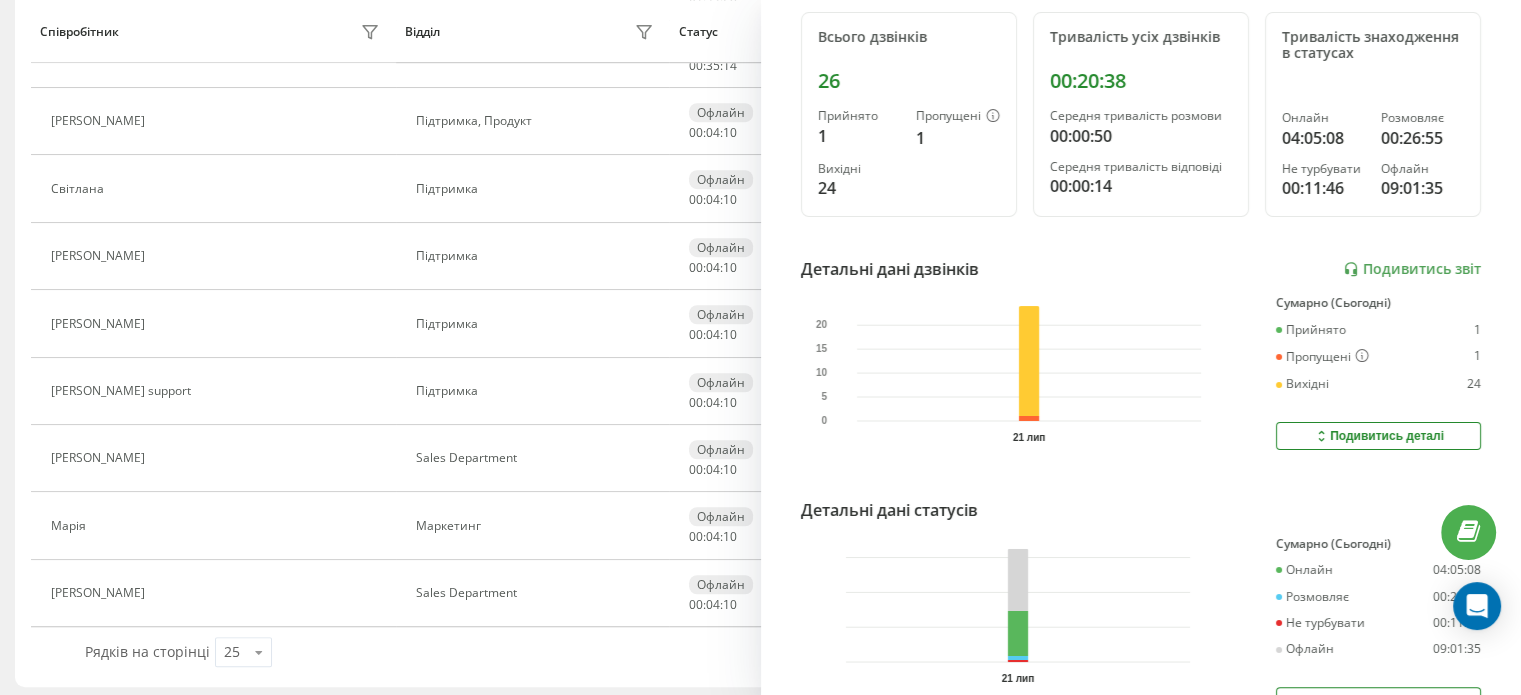 scroll, scrollTop: 0, scrollLeft: 0, axis: both 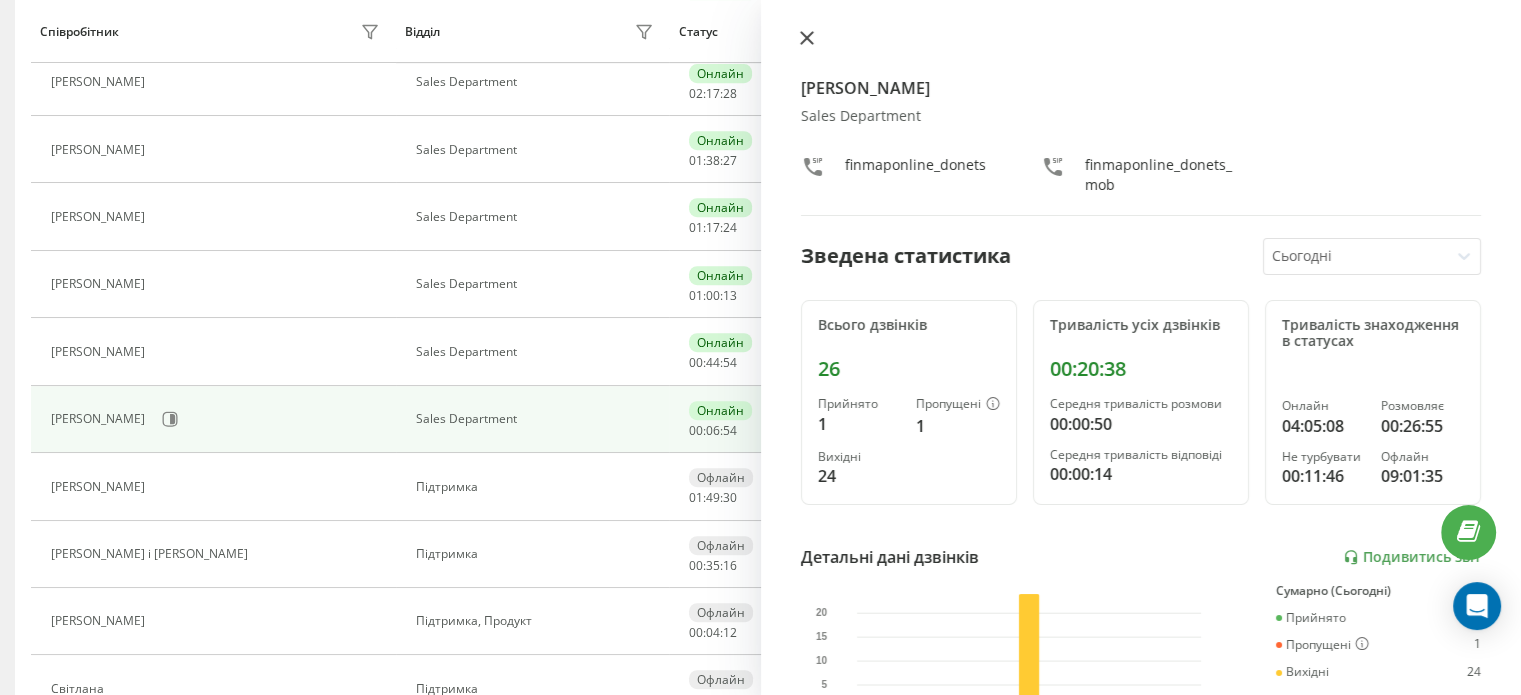 click at bounding box center (807, 39) 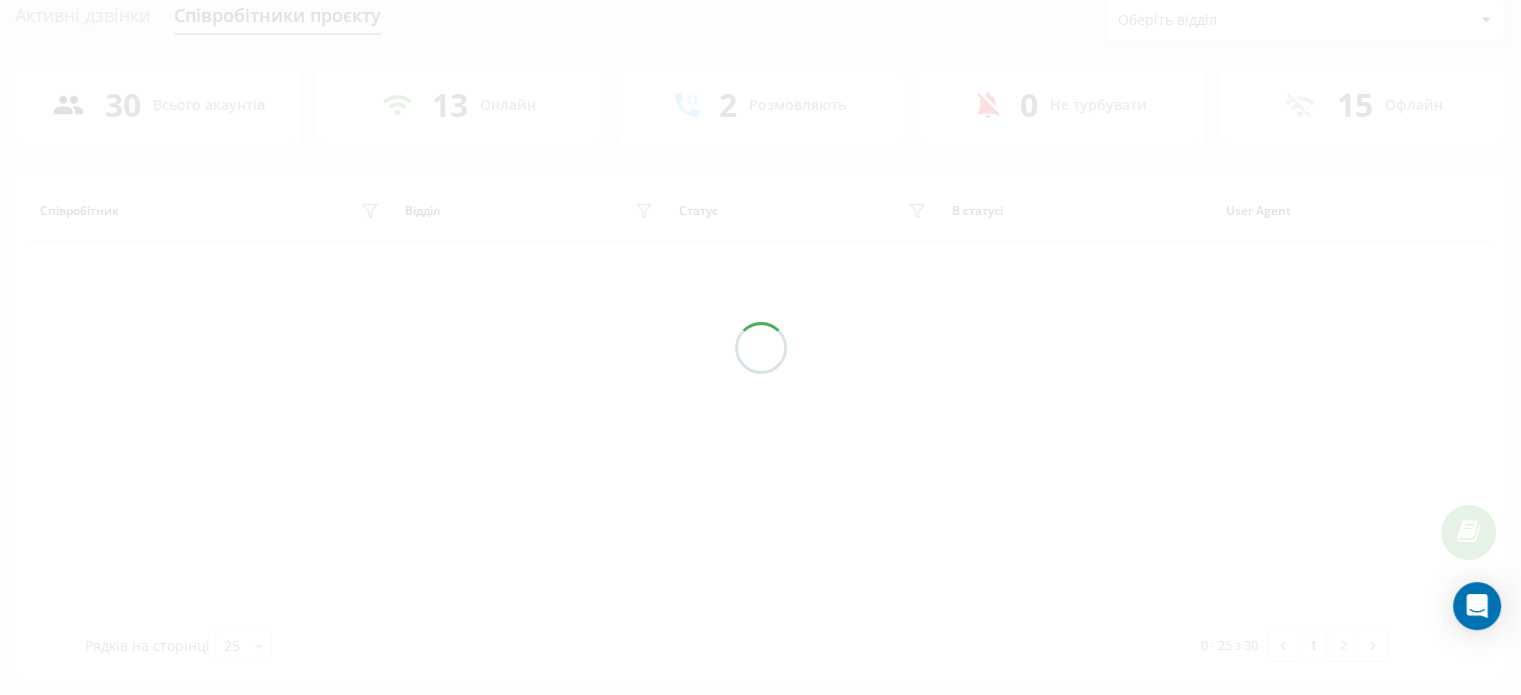 scroll, scrollTop: 272, scrollLeft: 0, axis: vertical 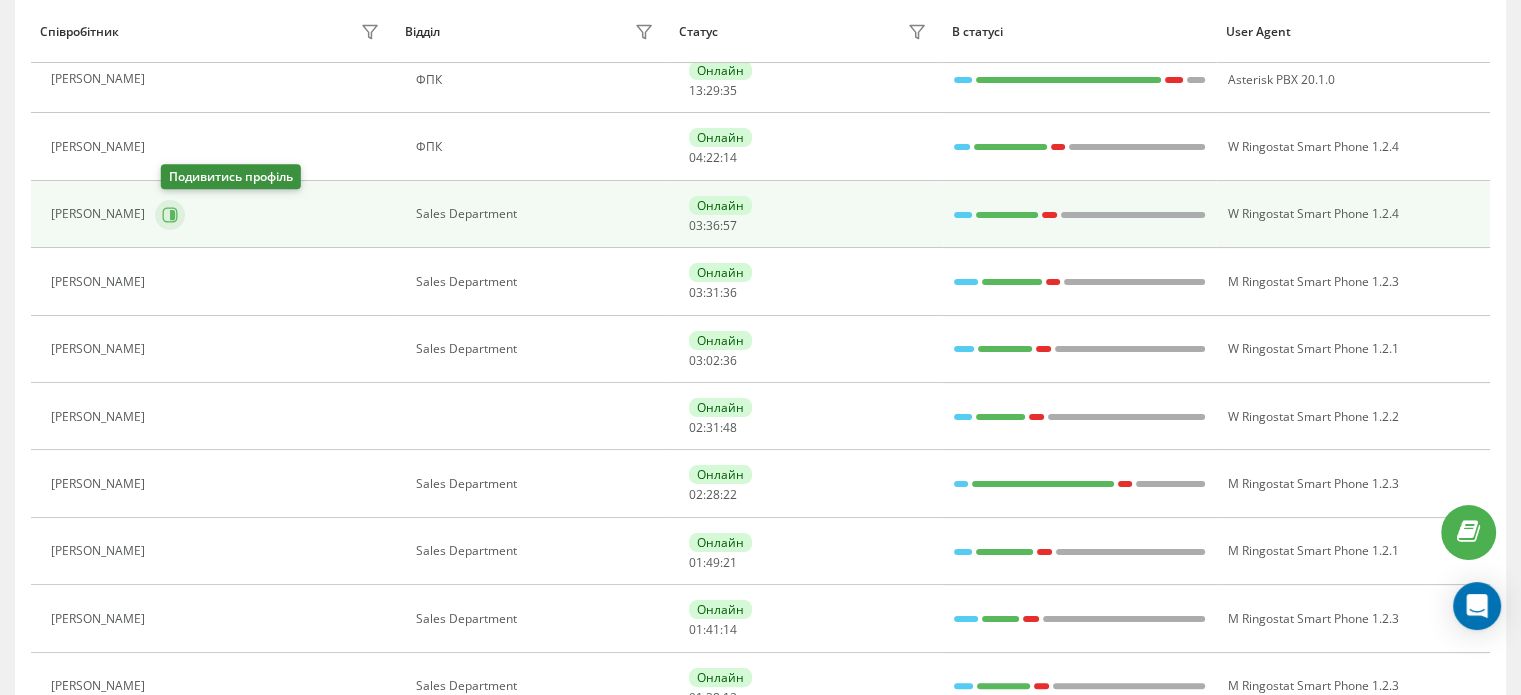 click 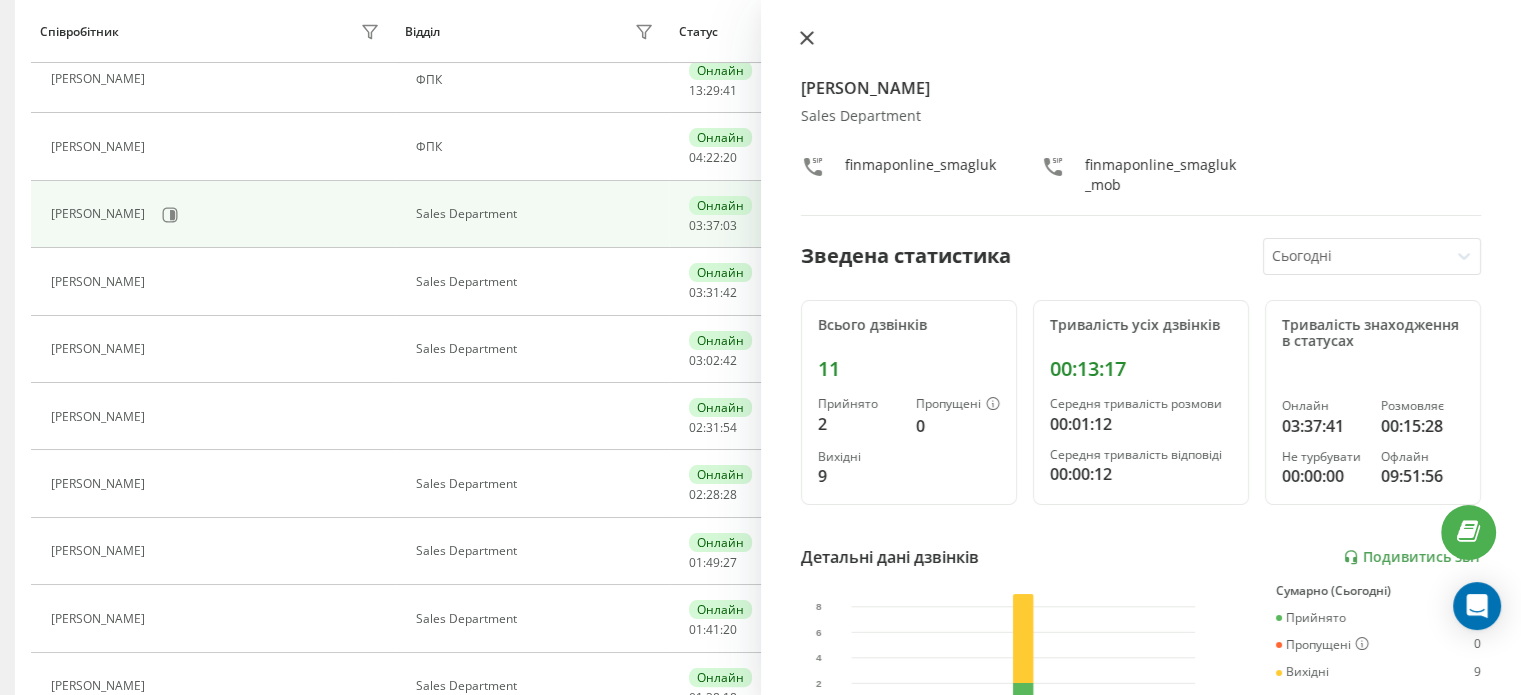click 